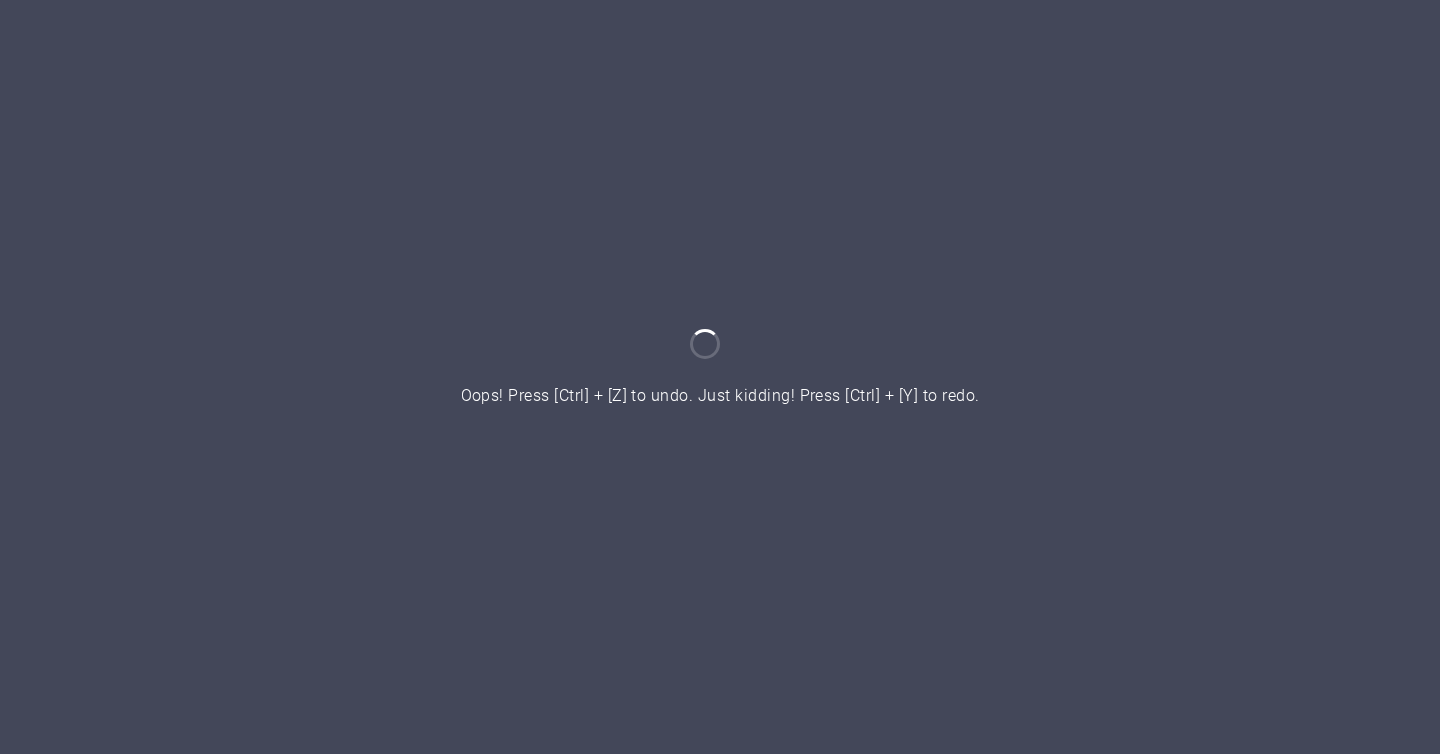 scroll, scrollTop: 0, scrollLeft: 0, axis: both 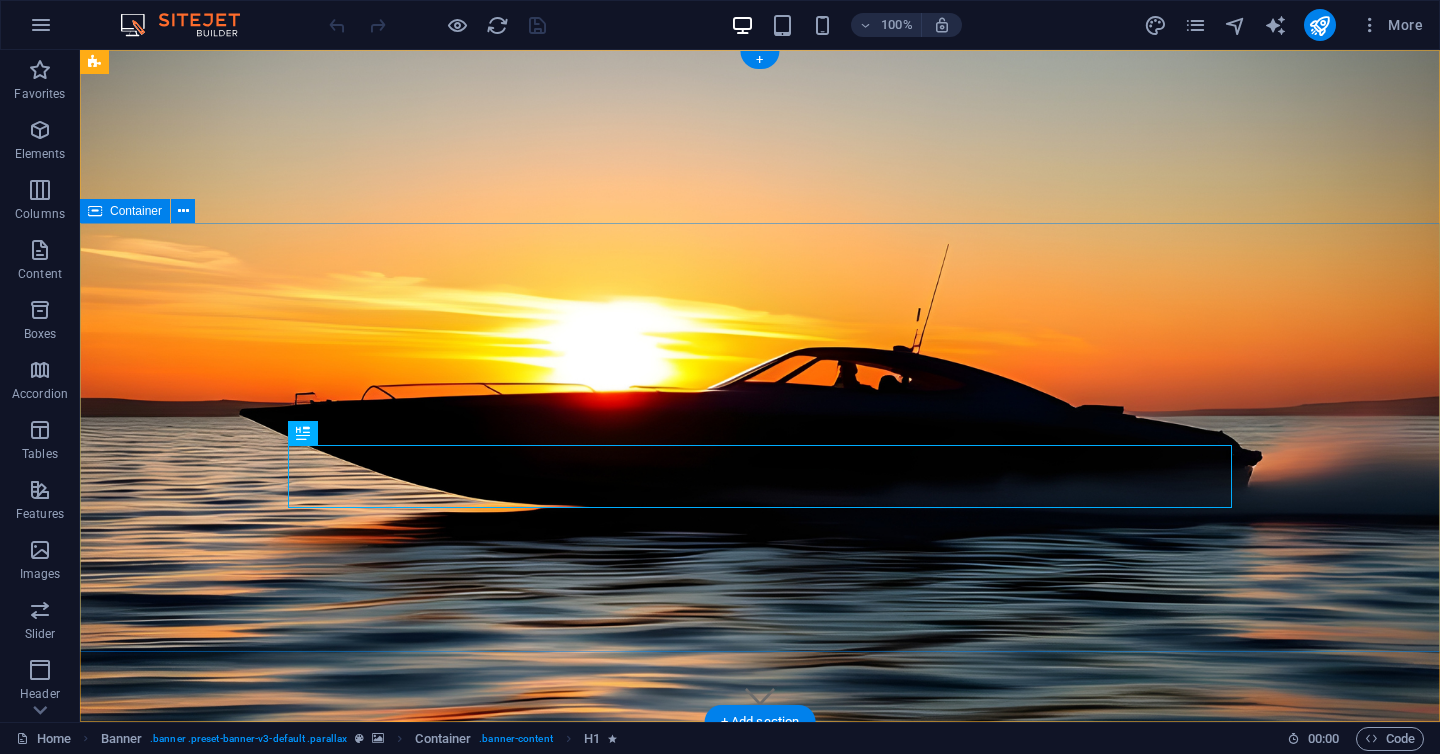 click on "THE WORLDS FASTEST ELECTRIC BOAT WORLD RECORD ATTEMPT 2025 | [GEOGRAPHIC_DATA]" at bounding box center [760, 1090] 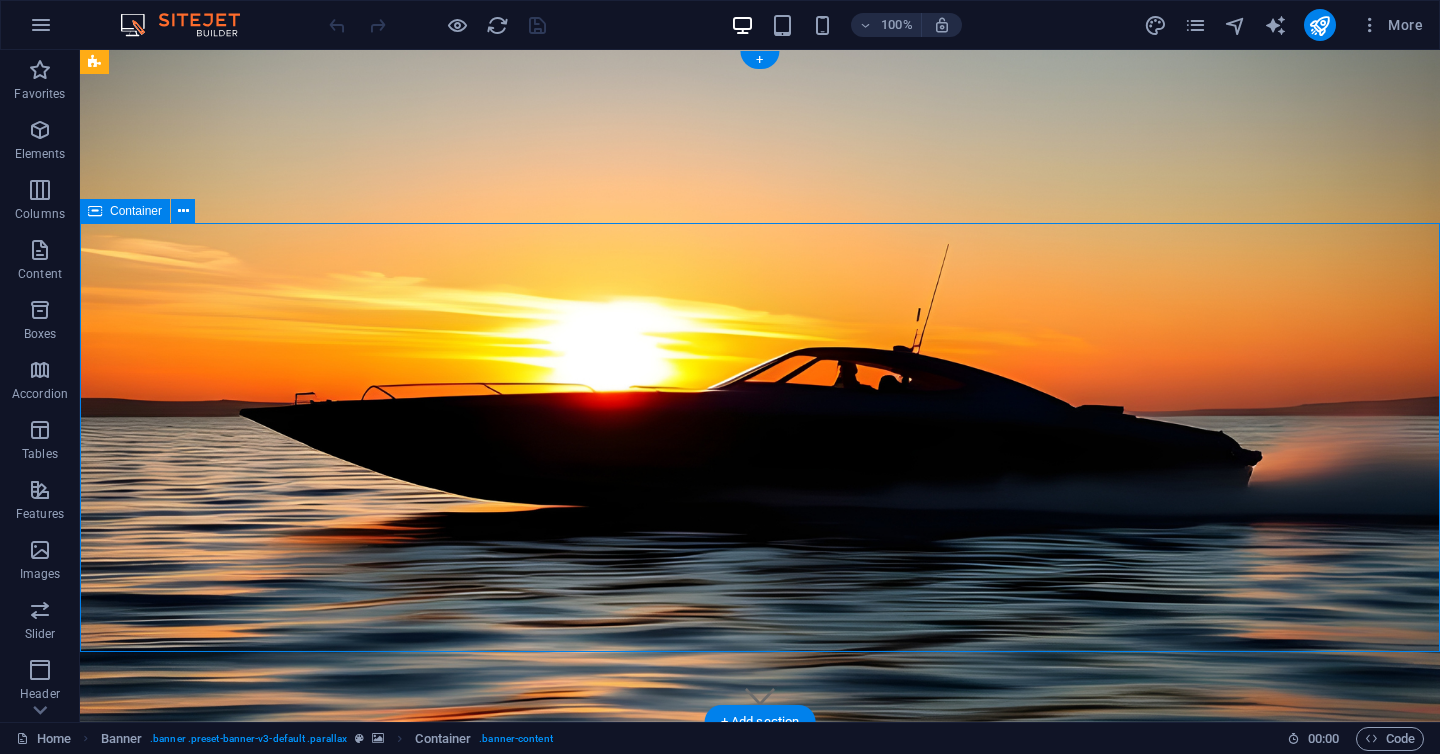 click on "THE WORLDS FASTEST ELECTRIC BOAT WORLD RECORD ATTEMPT 2025 | [GEOGRAPHIC_DATA]" at bounding box center [760, 1090] 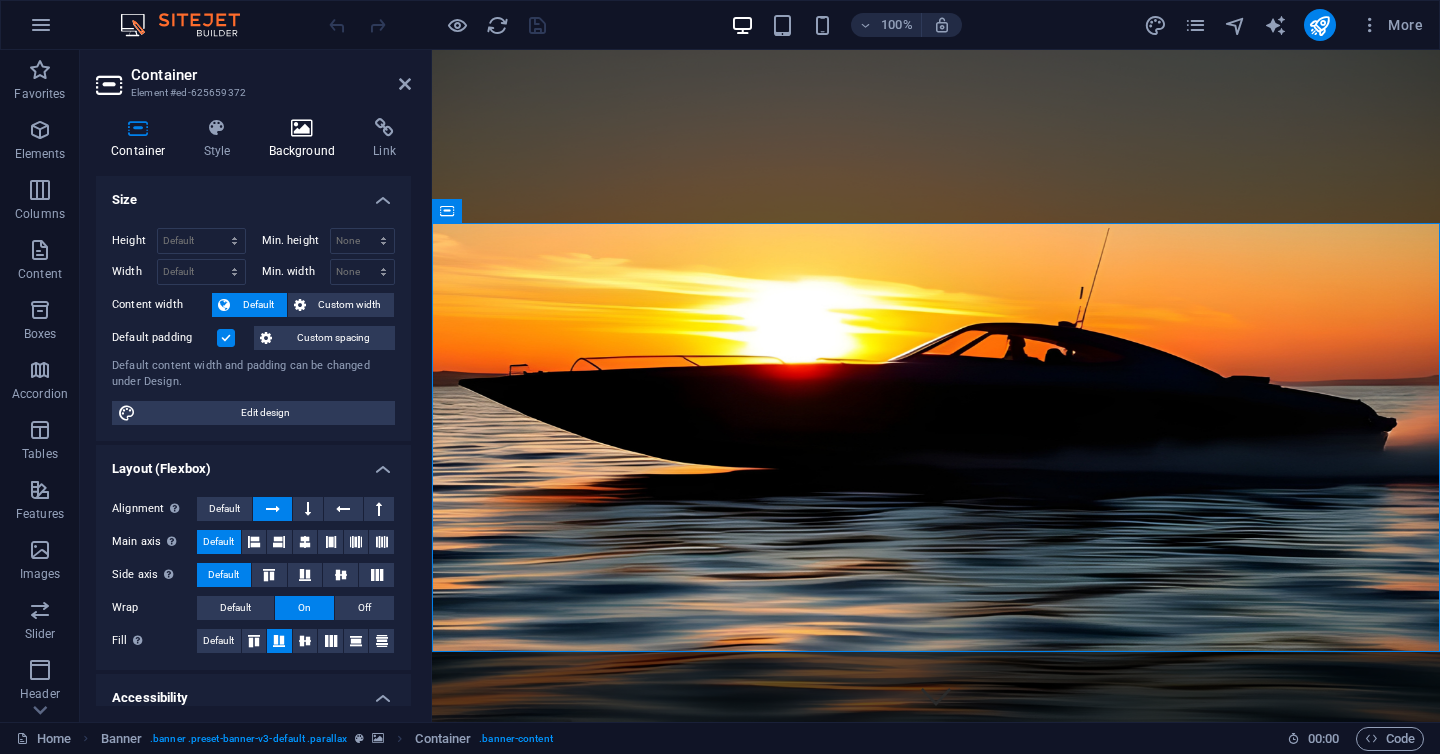 click on "Background" at bounding box center (306, 139) 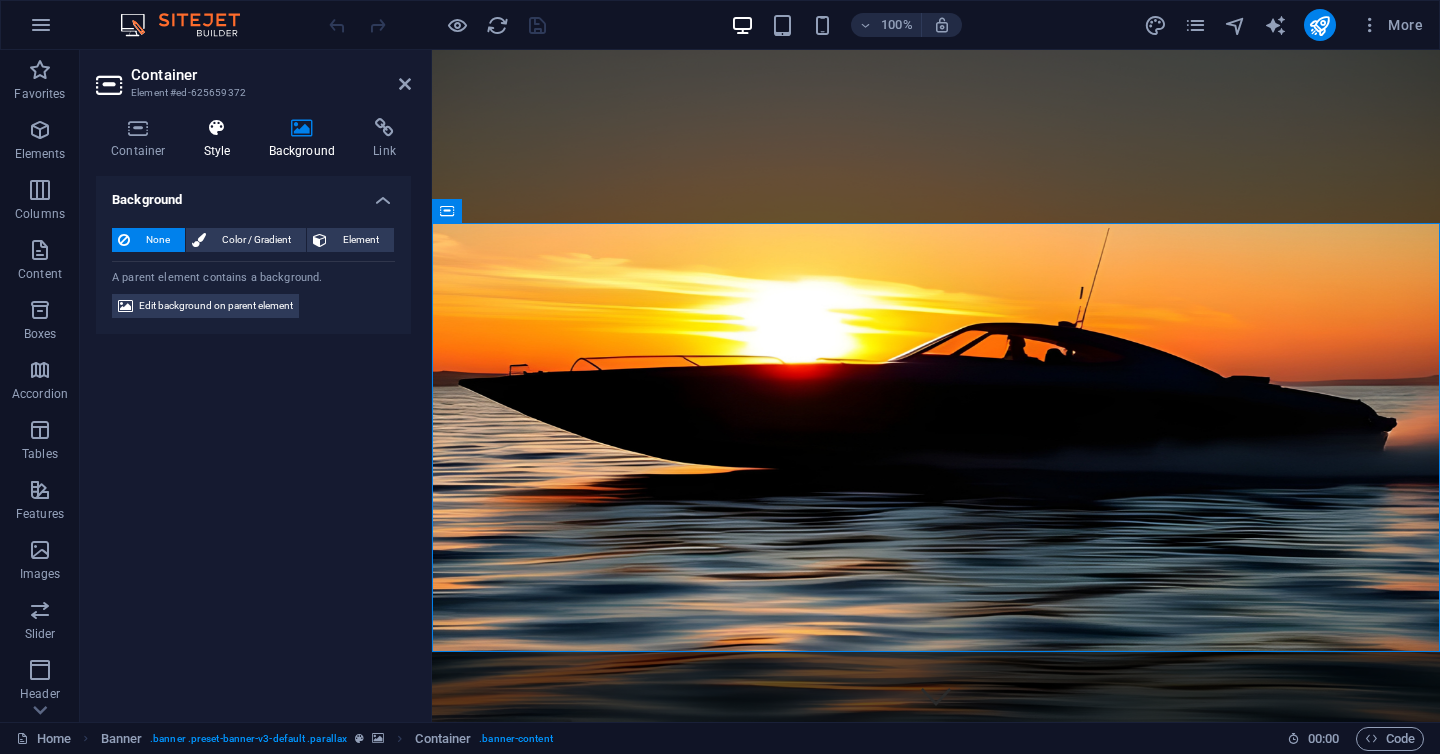 click at bounding box center [217, 128] 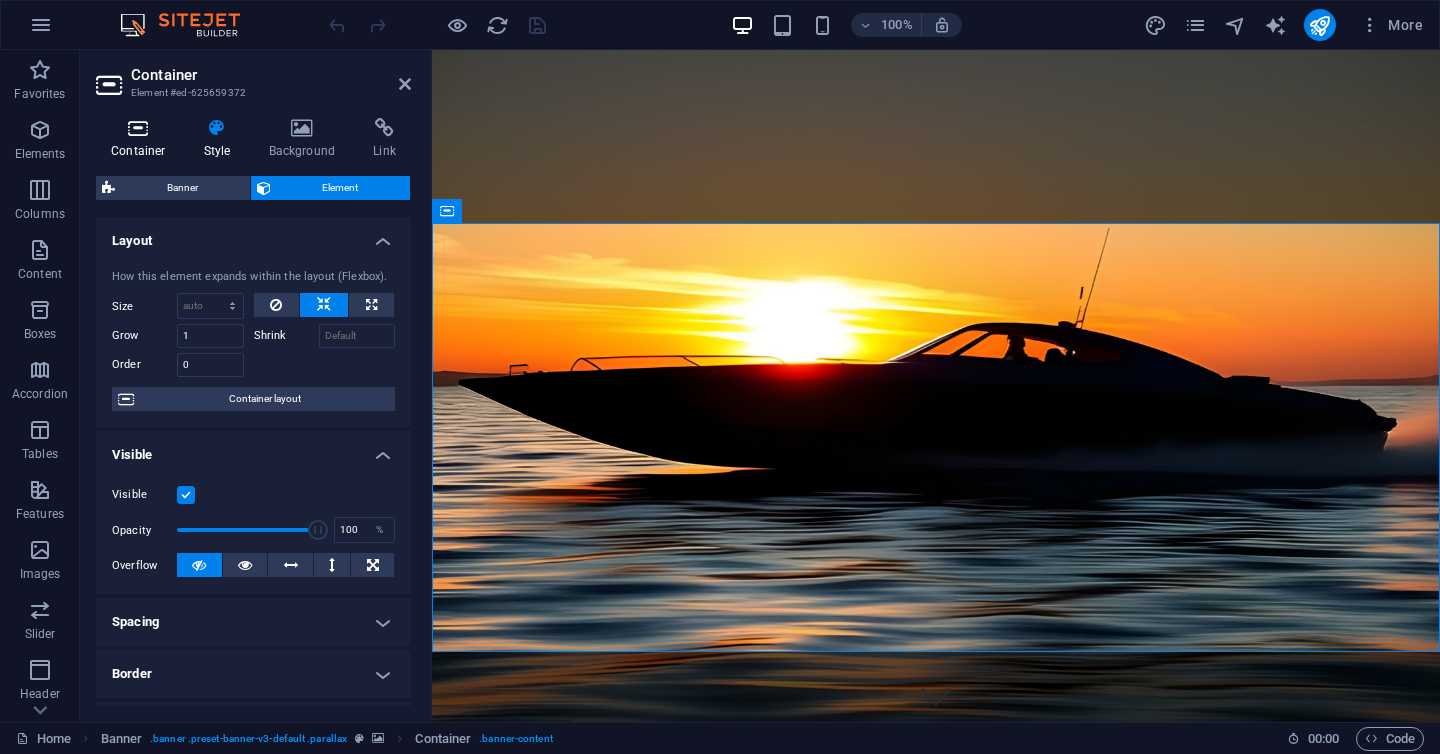 click at bounding box center [138, 128] 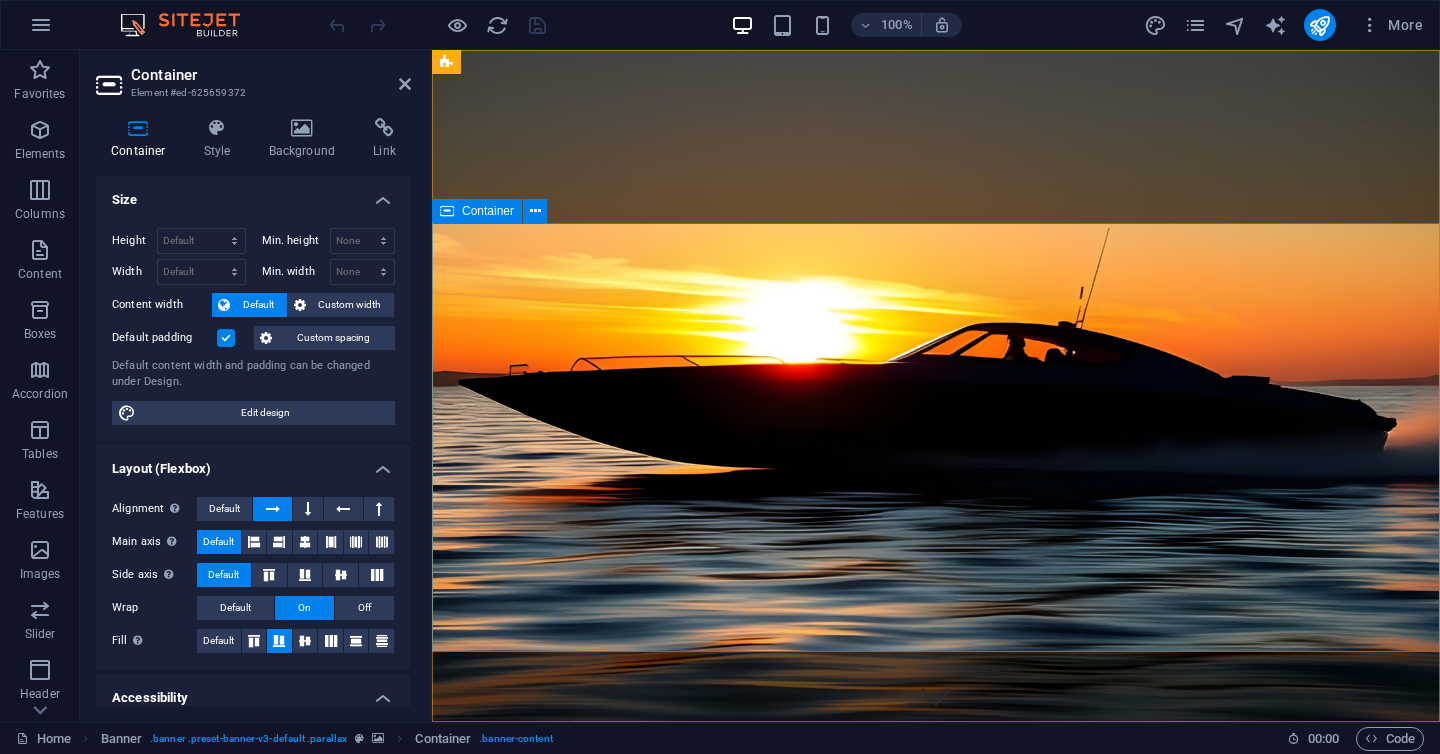 click on "THE WORLDS FASTEST ELECTRIC BOAT WORLD RECORD ATTEMPT 2025 | [GEOGRAPHIC_DATA]" at bounding box center (936, 1090) 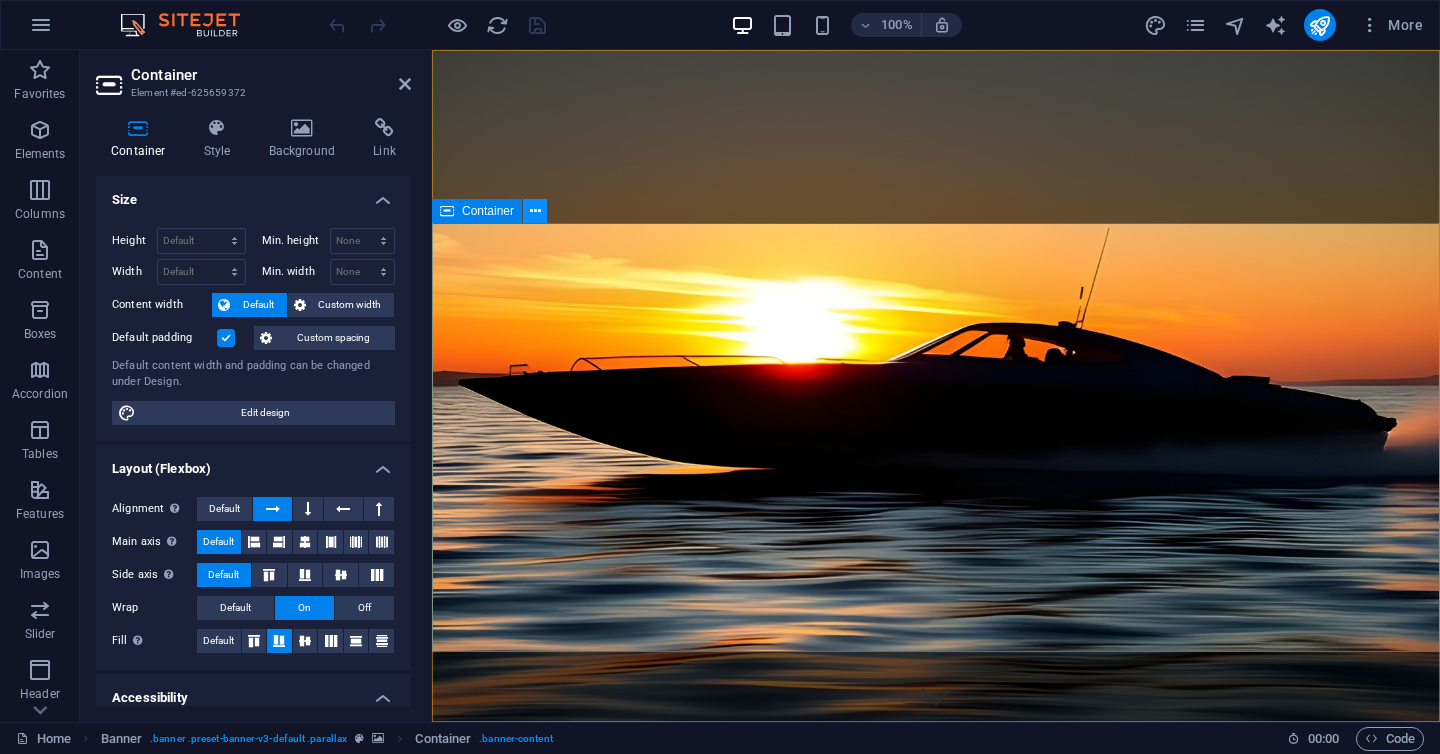 click at bounding box center (535, 211) 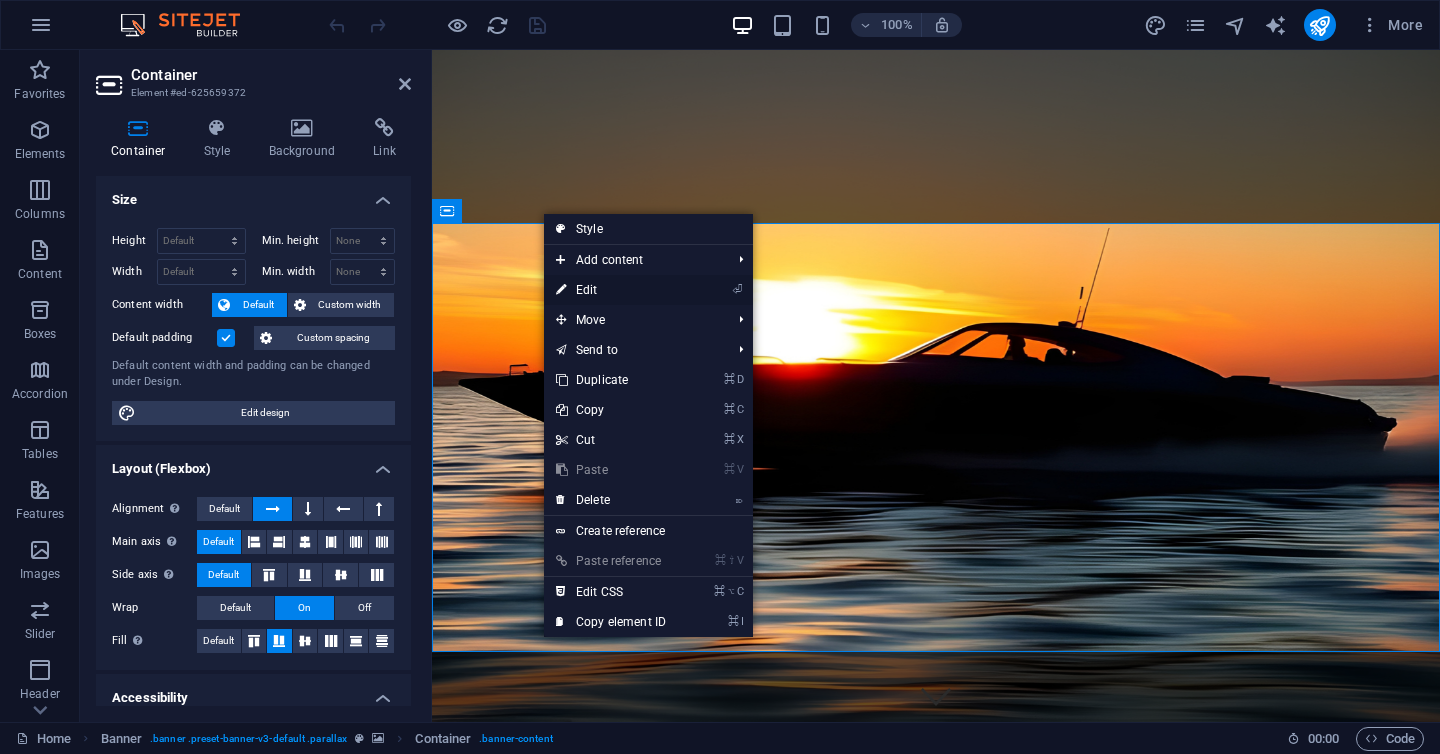 click on "⏎  Edit" at bounding box center [611, 290] 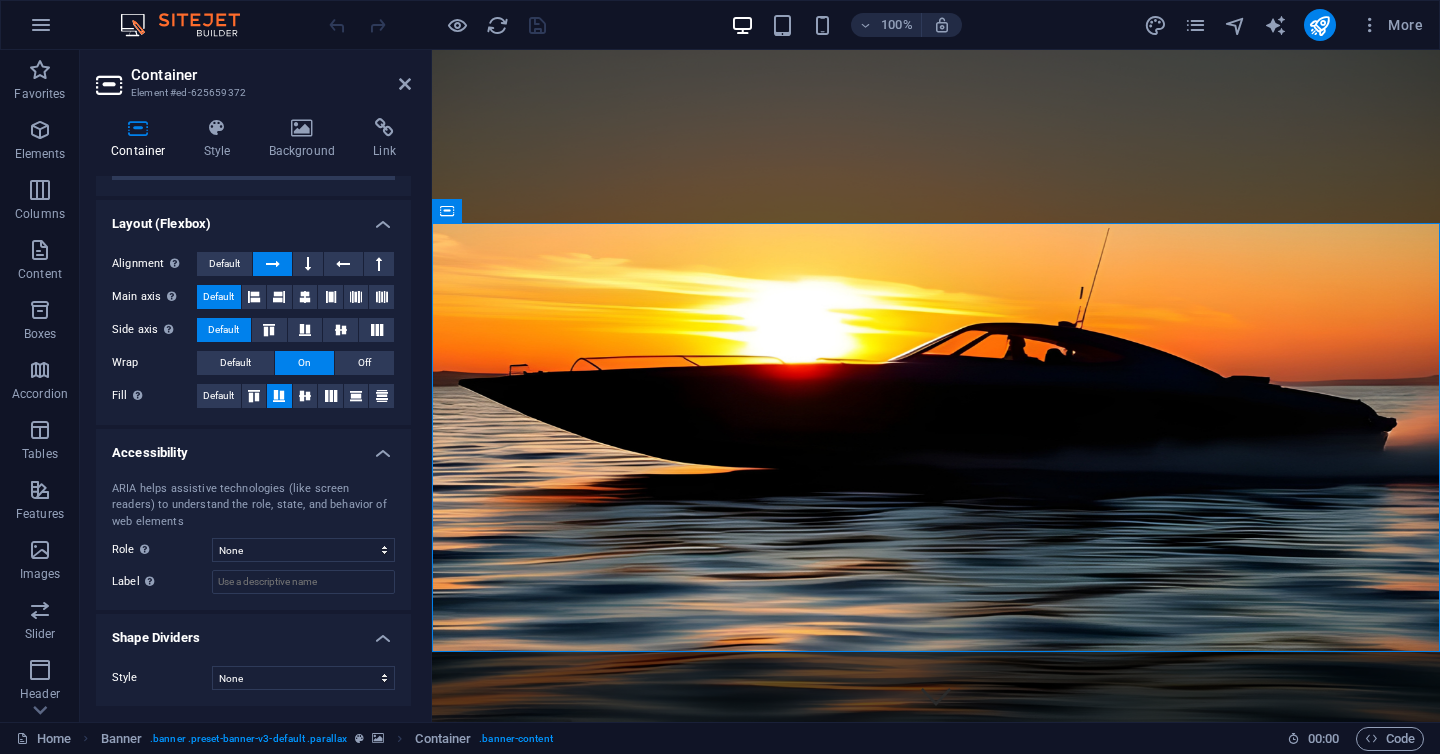 scroll, scrollTop: 0, scrollLeft: 0, axis: both 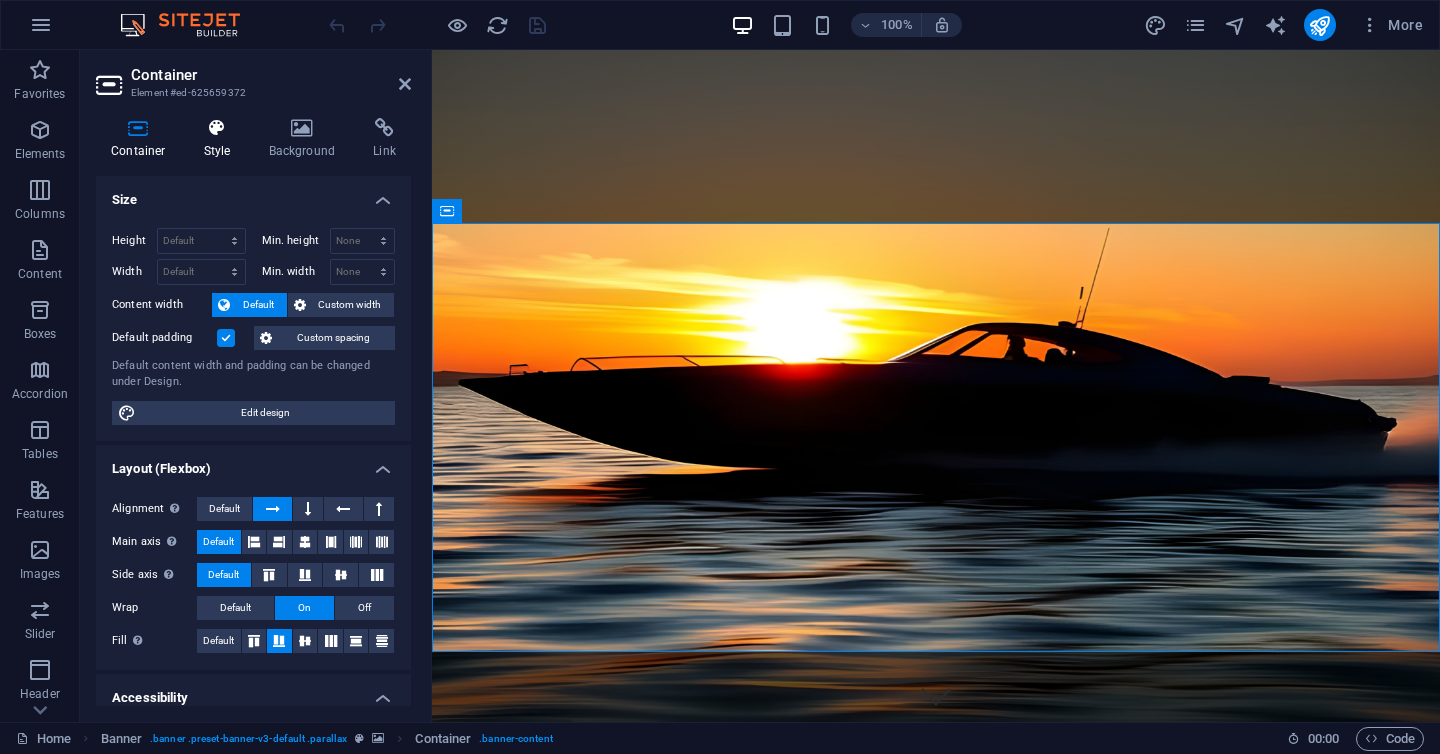 click at bounding box center [217, 128] 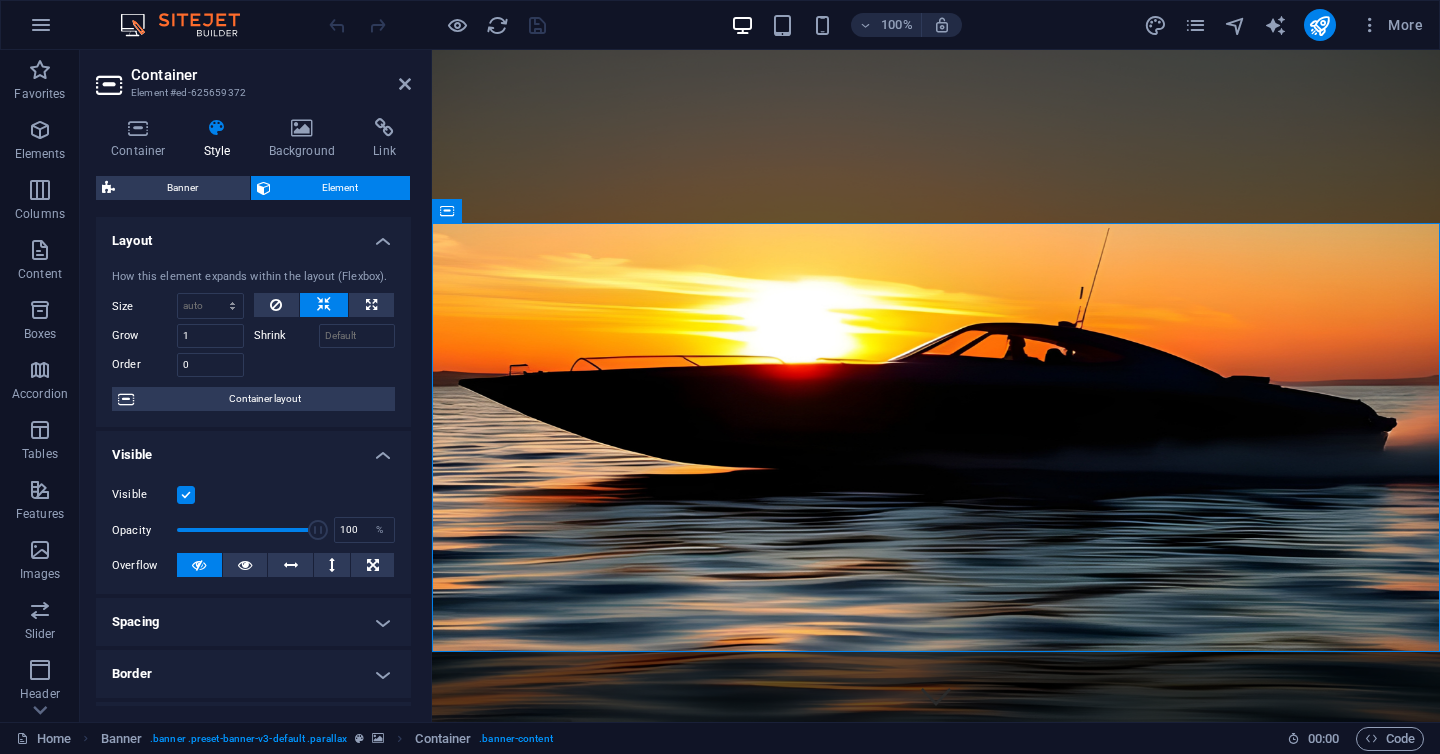 click on "Container Element #ed-625659372
Container Style Background Link Size Height Default px rem % vh vw Min. height None px rem % vh vw Width Default px rem % em vh vw Min. width None px rem % vh vw Content width Default Custom width Width Default px rem % em vh vw Min. width None px rem % vh vw Default padding Custom spacing Default content width and padding can be changed under Design. Edit design Layout (Flexbox) Alignment Determines the flex direction. Default Main axis Determine how elements should behave along the main axis inside this container (justify content). Default Side axis Control the vertical direction of the element inside of the container (align items). Default Wrap Default On Off Fill Controls the distances and direction of elements on the y-axis across several lines (align content). Default Accessibility ARIA helps assistive technologies (like screen readers) to understand the role, state, and behavior of web elements Role The ARIA role defines the purpose of an element.  None" at bounding box center (256, 386) 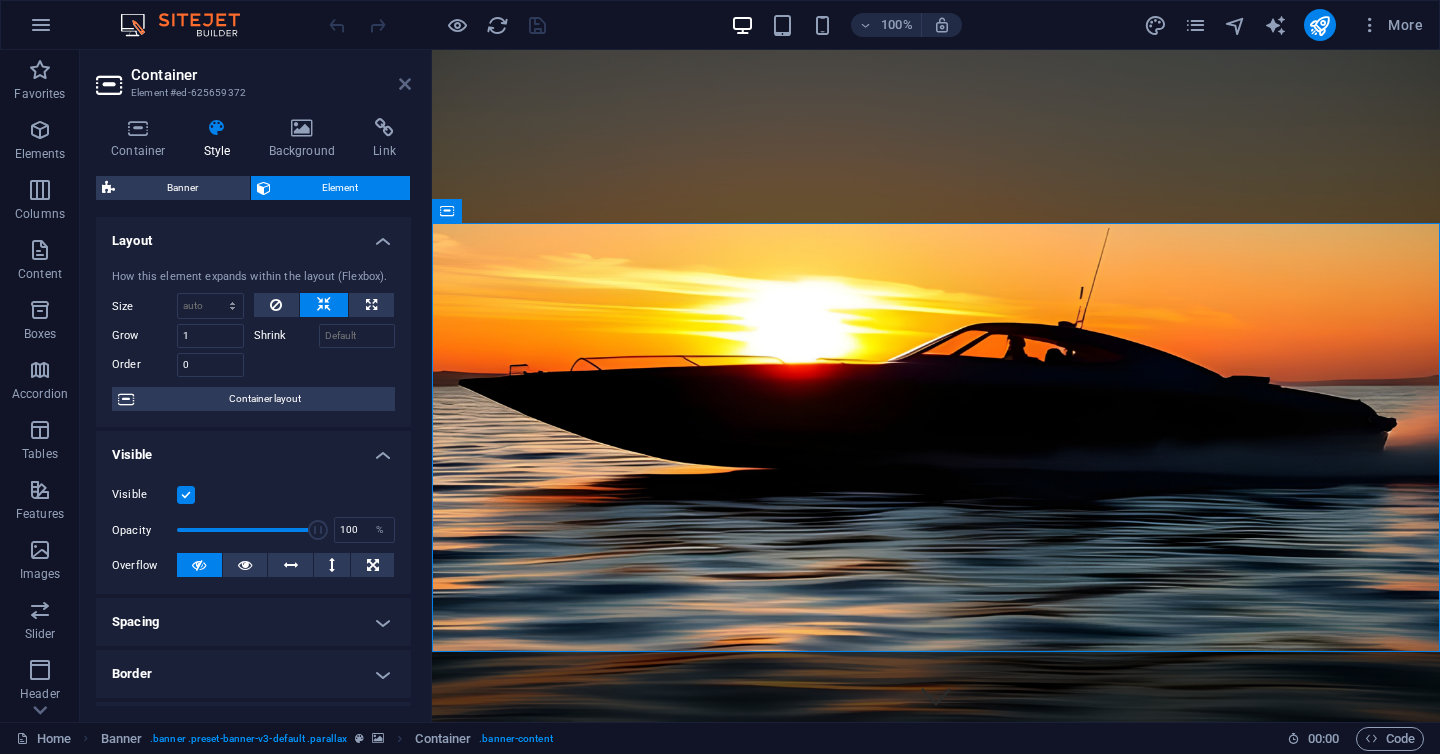 click at bounding box center (405, 84) 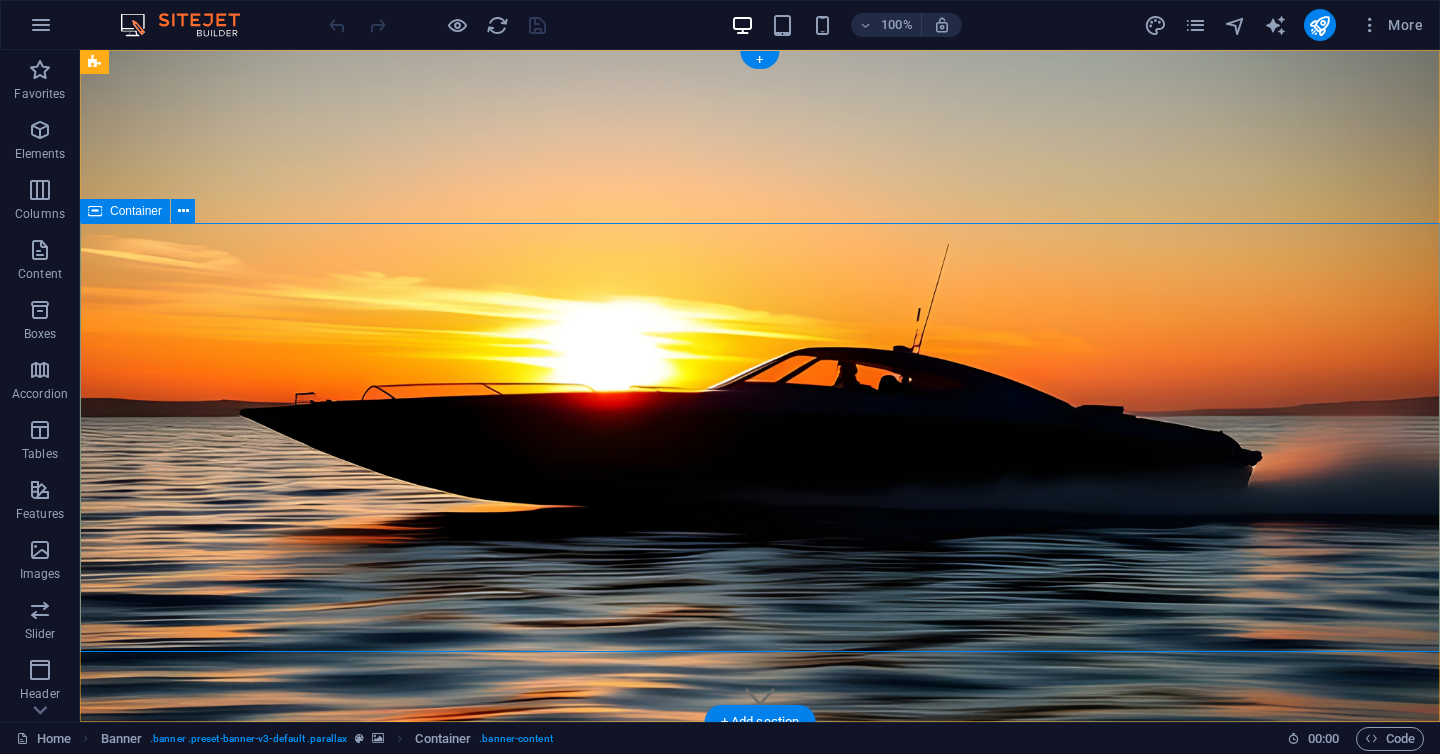 click on "THE WORLDS FASTEST ELECTRIC BOAT WORLD RECORD ATTEMPT 2025 | [GEOGRAPHIC_DATA]" at bounding box center (760, 1090) 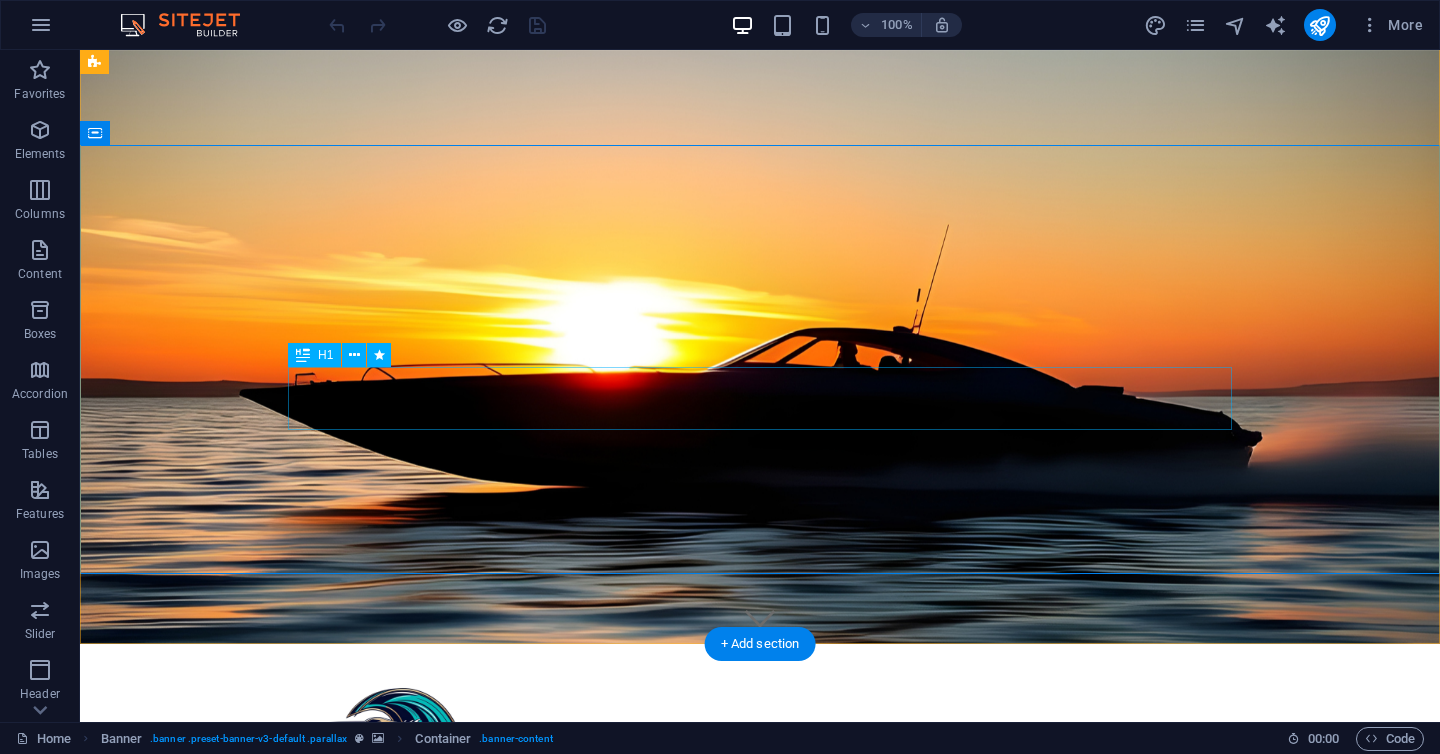 scroll, scrollTop: 77, scrollLeft: 0, axis: vertical 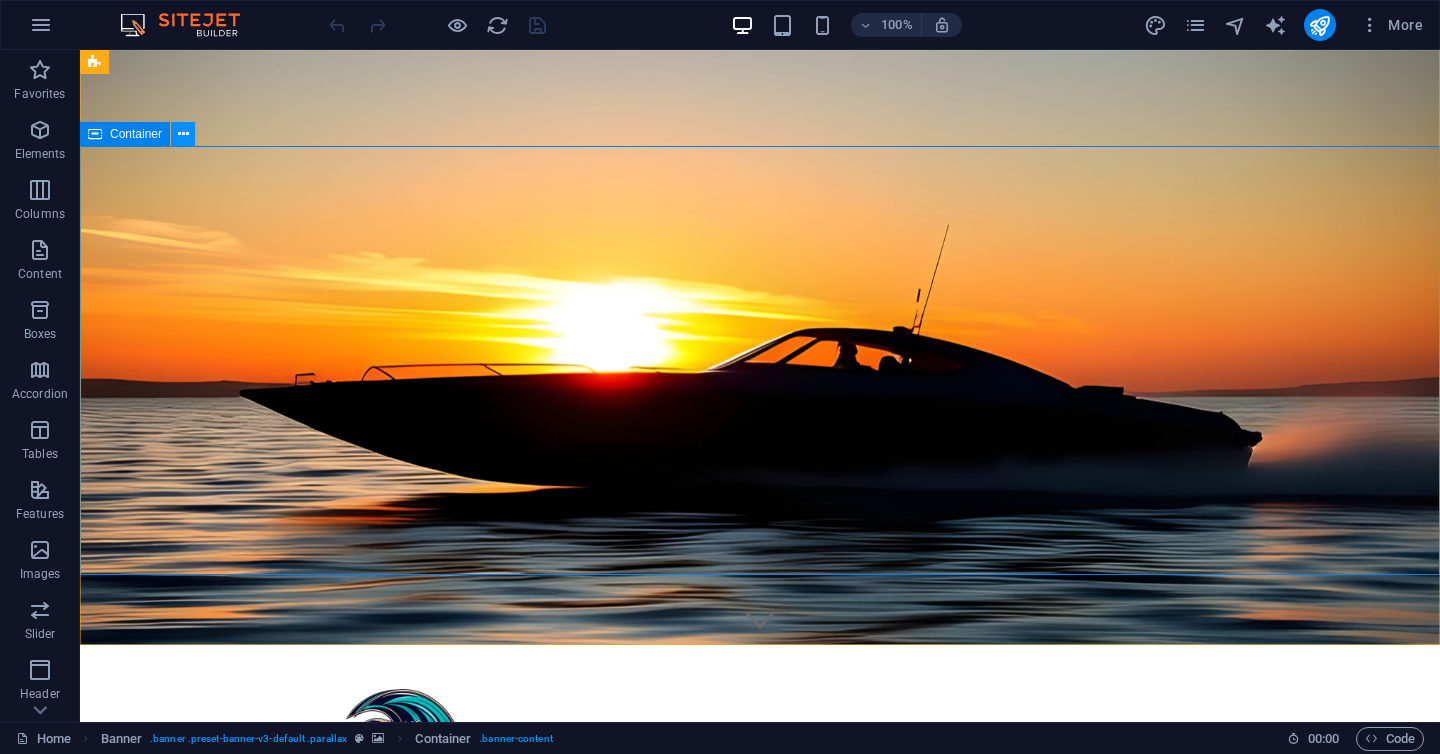 click at bounding box center [183, 134] 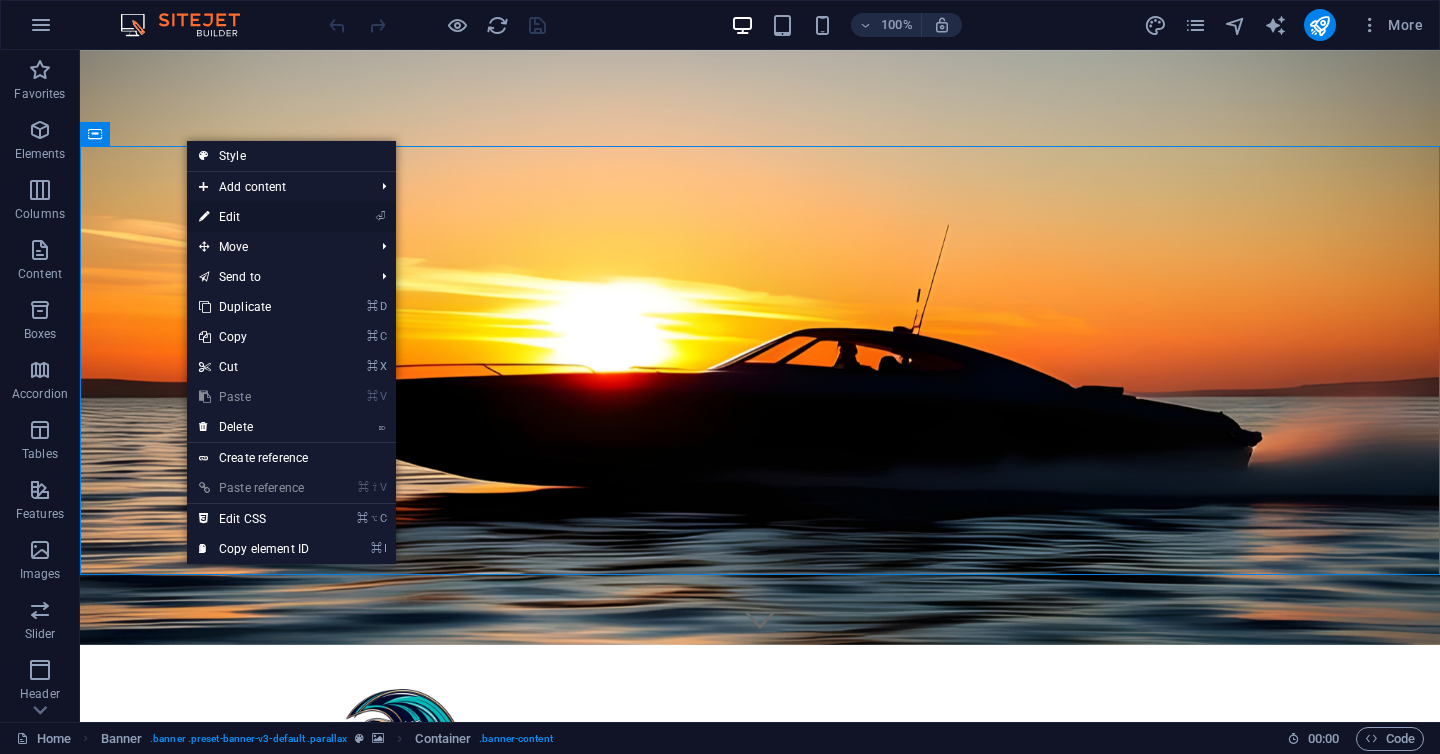 click on "⏎  Edit" at bounding box center [254, 217] 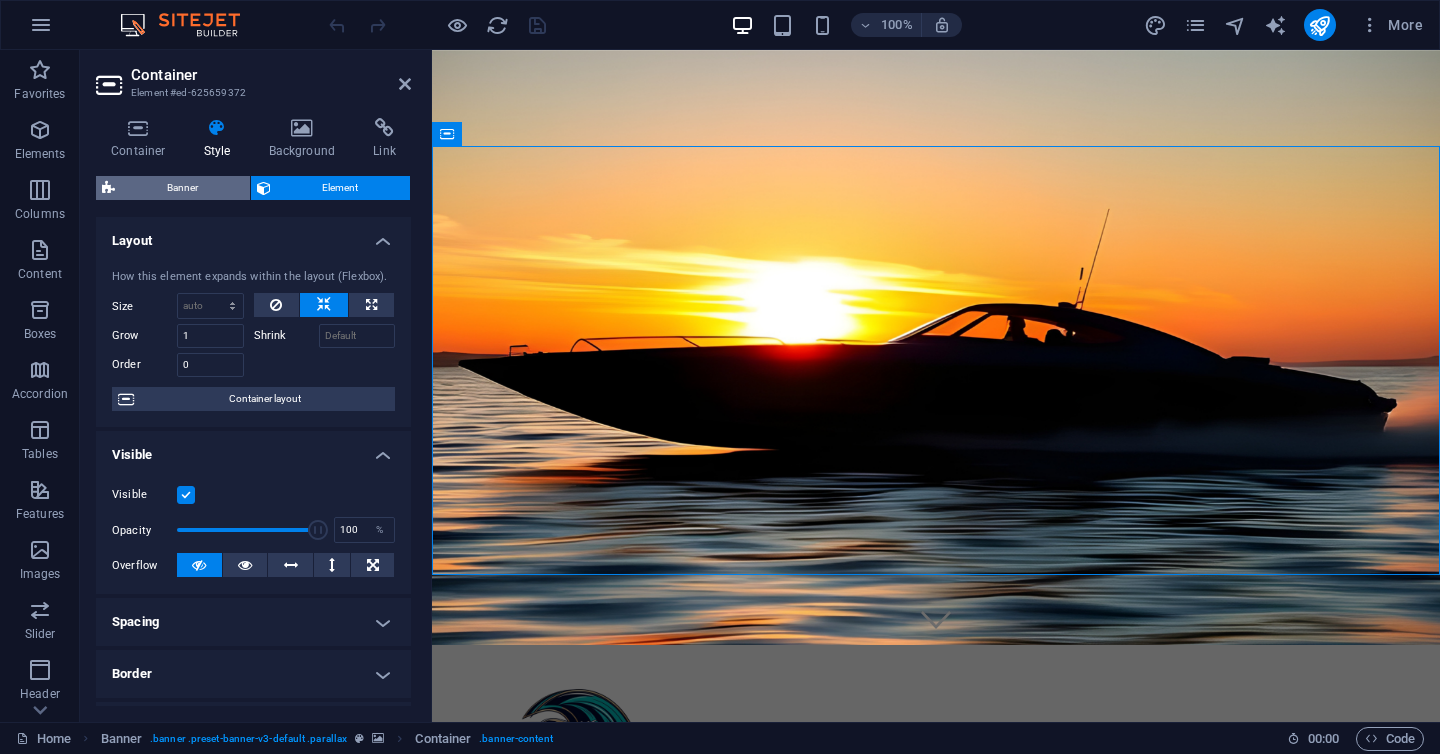 click on "Banner" at bounding box center (182, 188) 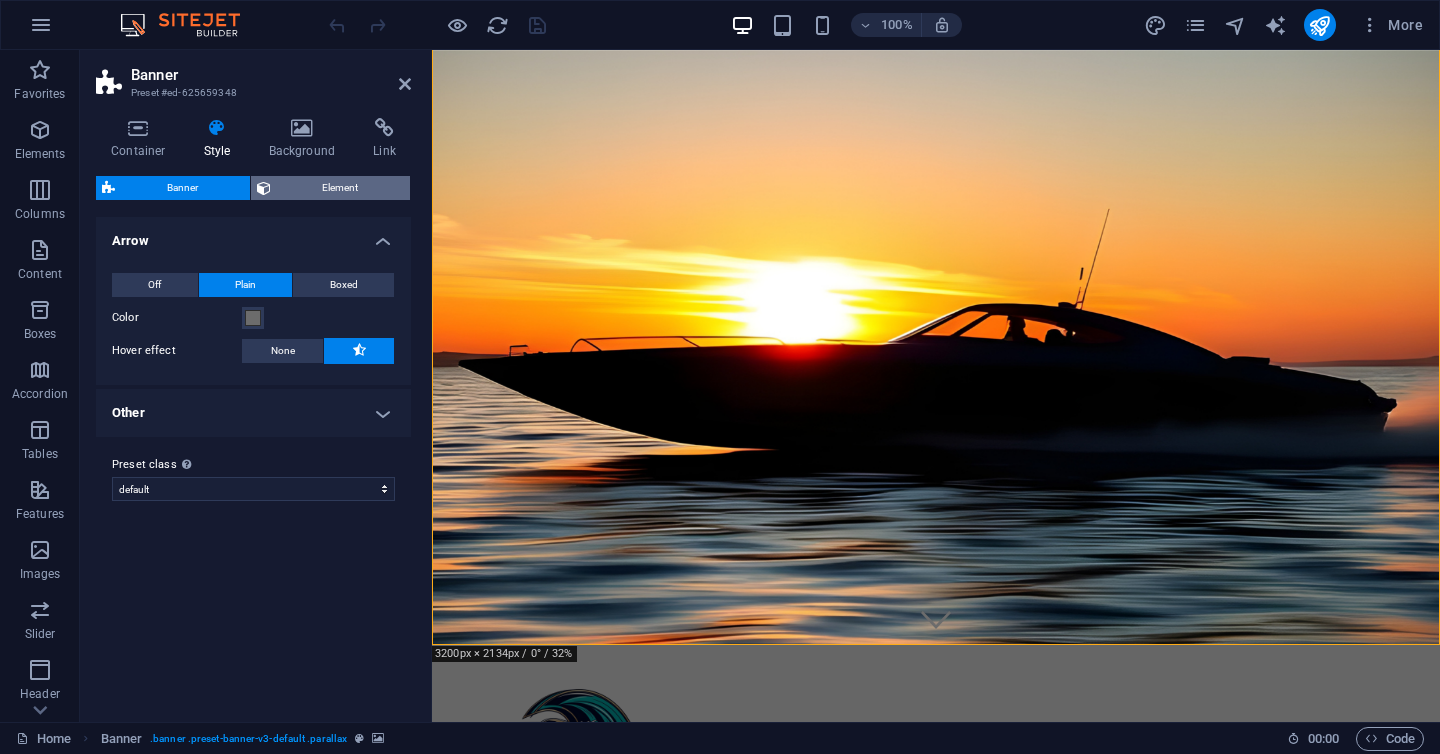 click on "Element" at bounding box center (341, 188) 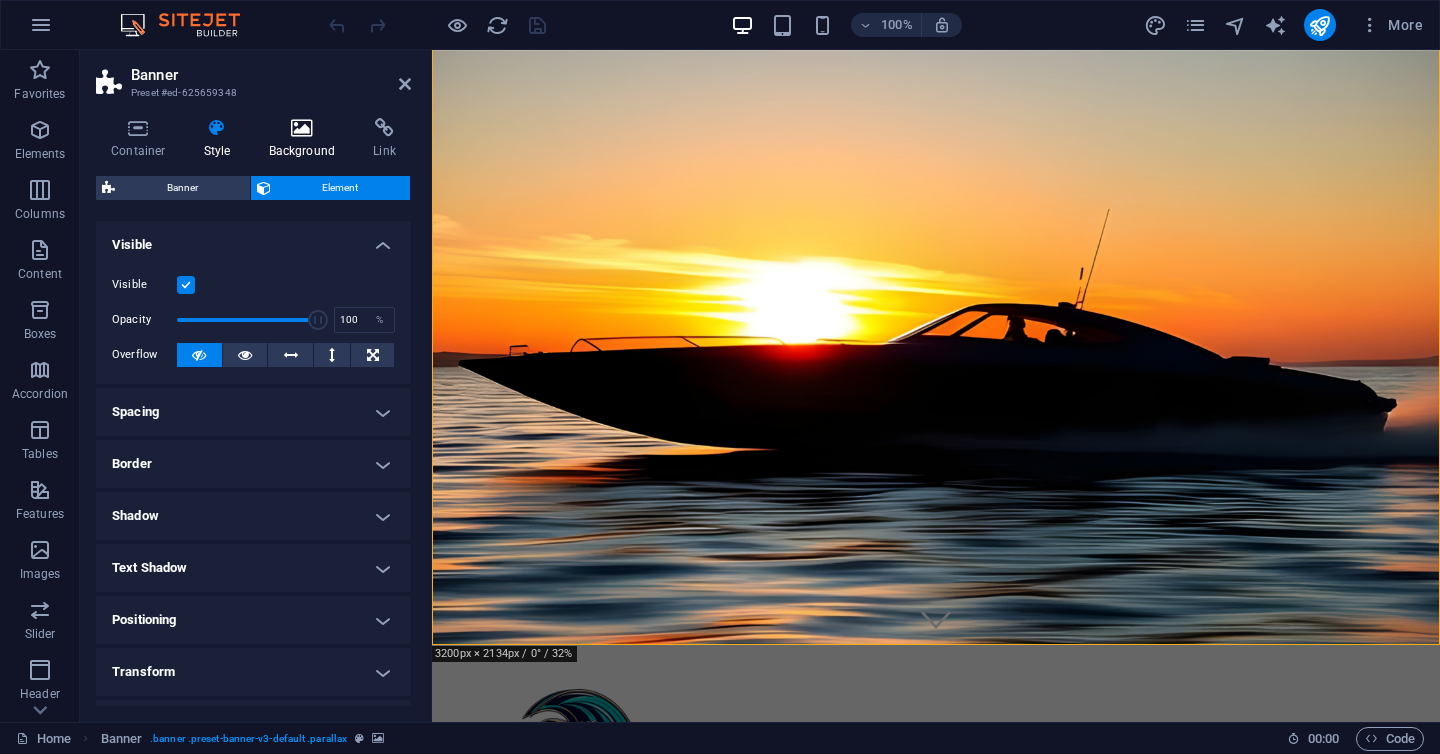 click on "Background" at bounding box center [306, 139] 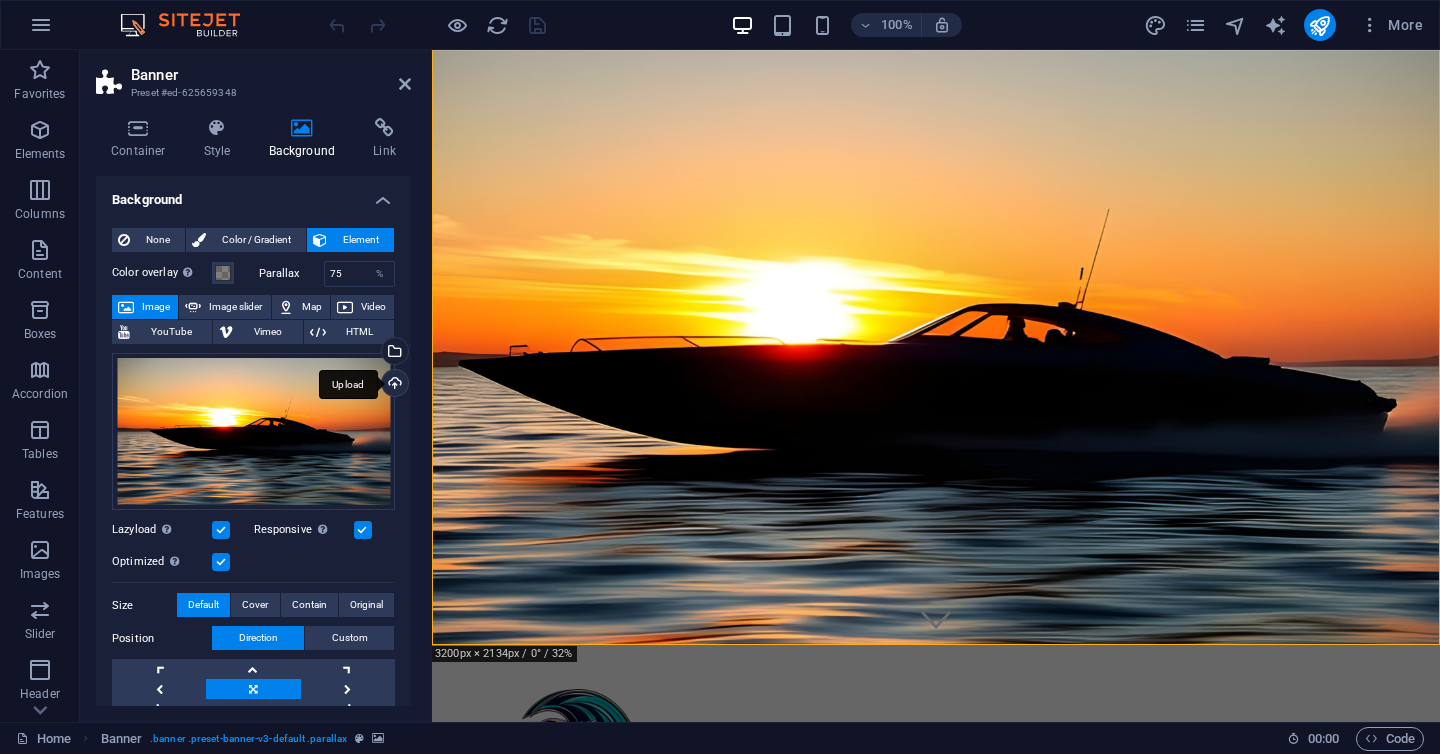 click on "Upload" at bounding box center [393, 385] 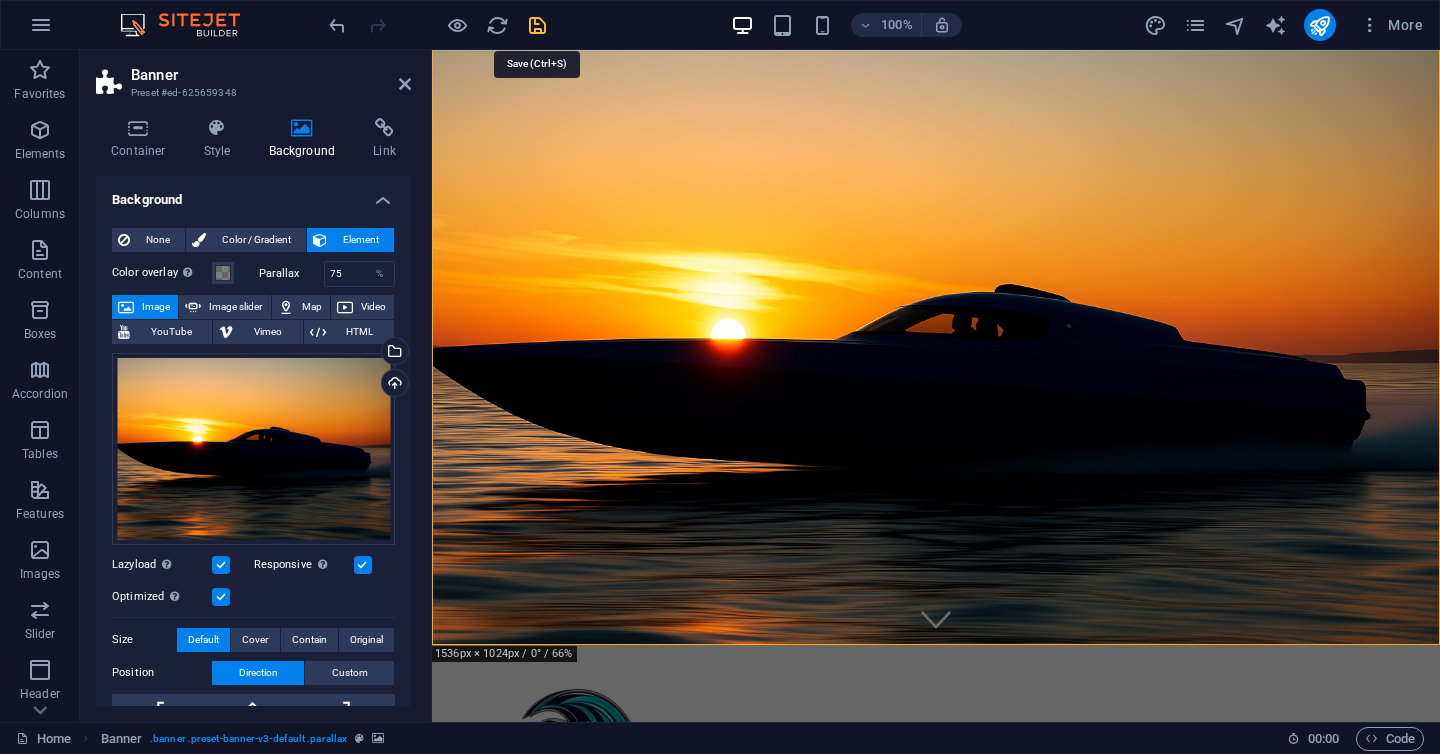 click at bounding box center [537, 25] 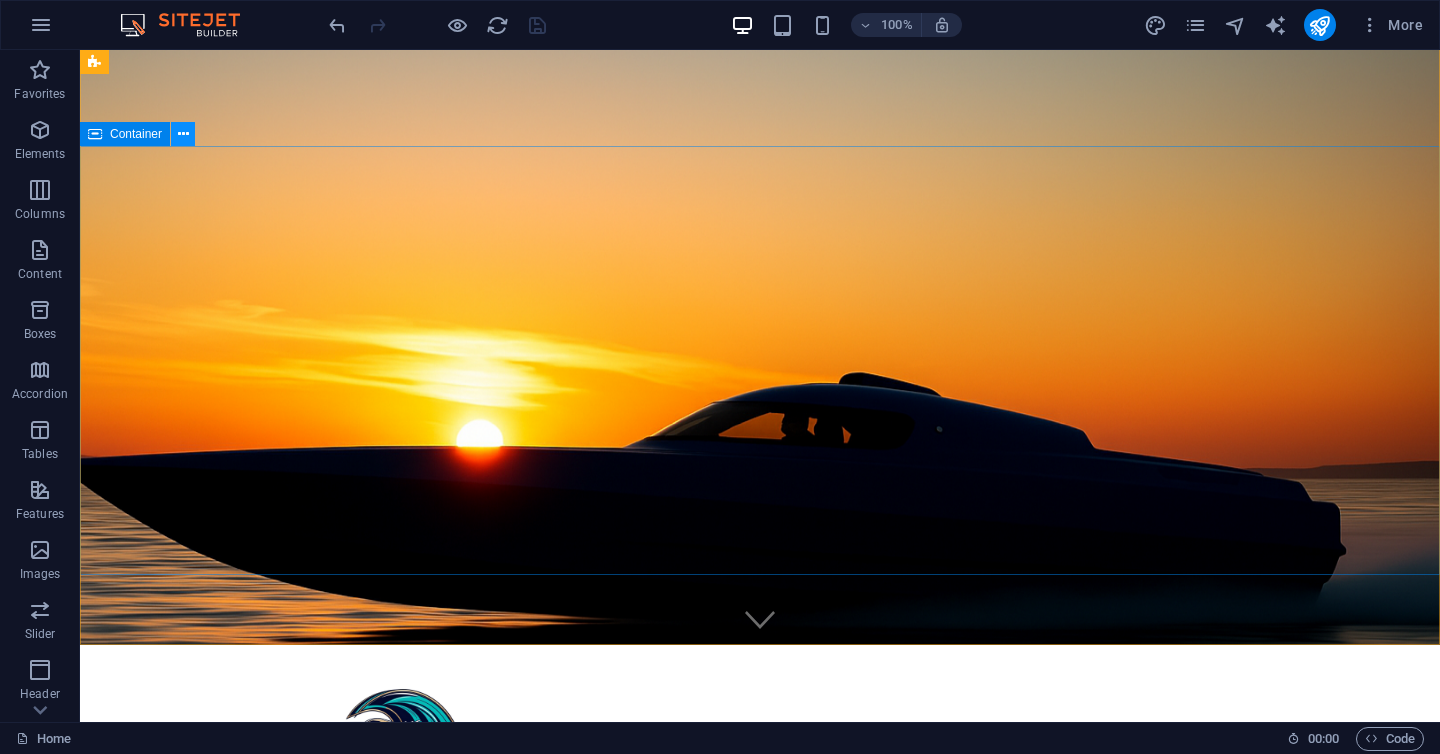 click at bounding box center (183, 134) 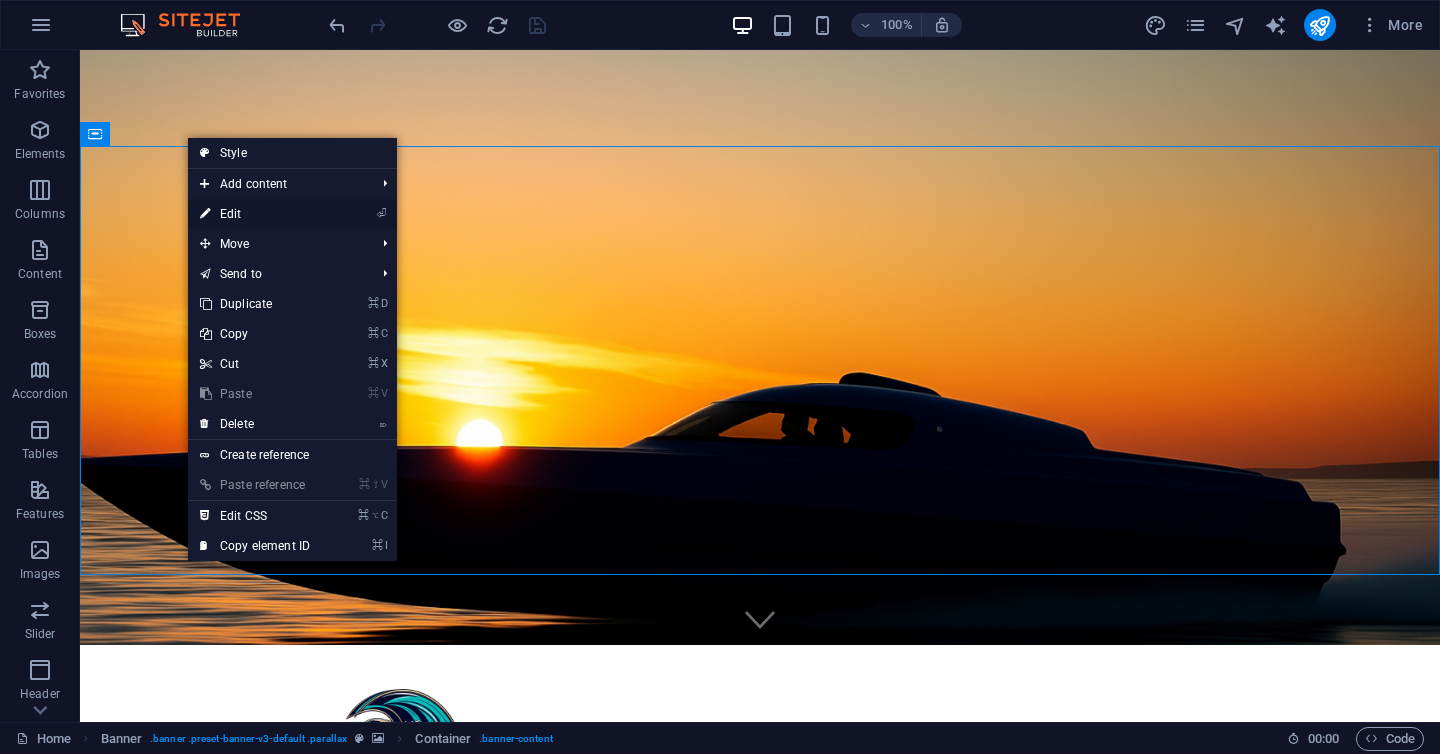 click on "⏎  Edit" at bounding box center [255, 214] 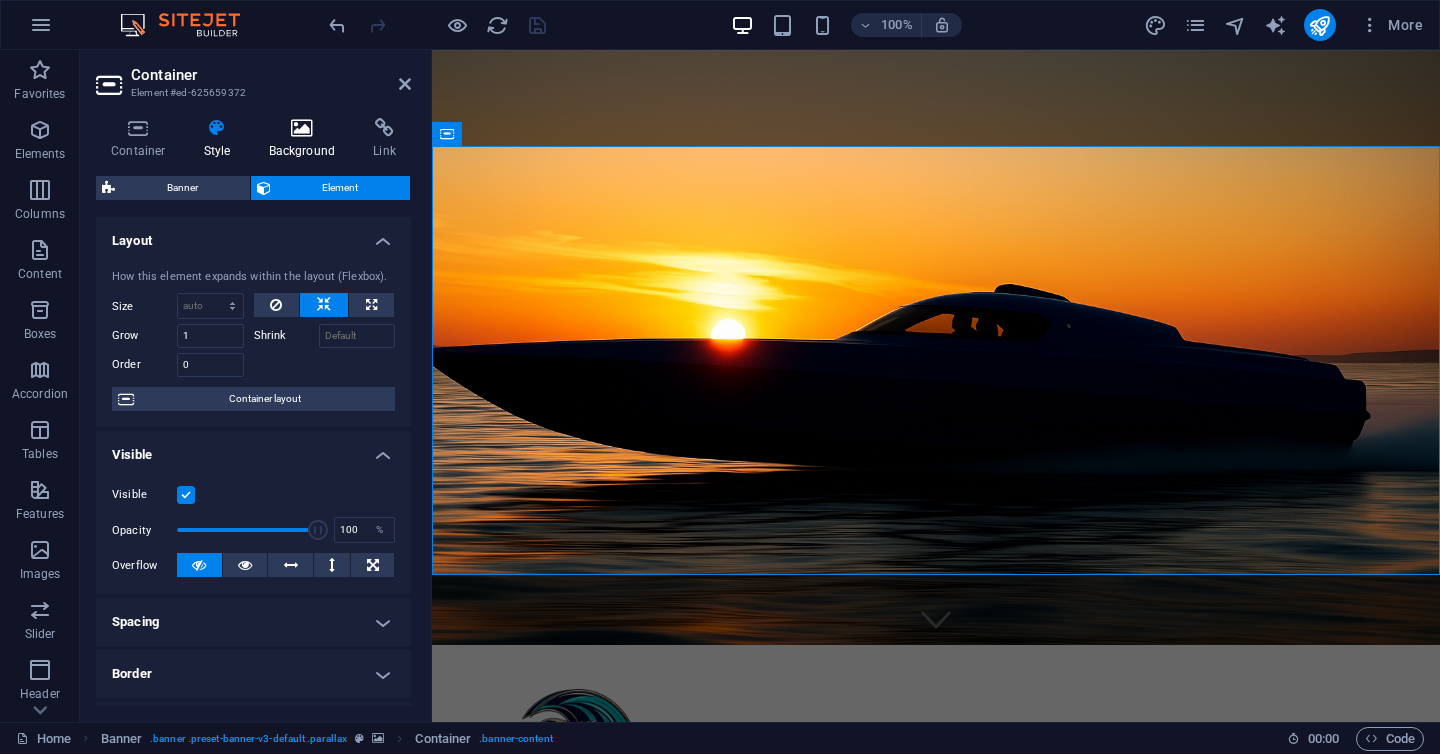 click on "Background" at bounding box center (306, 139) 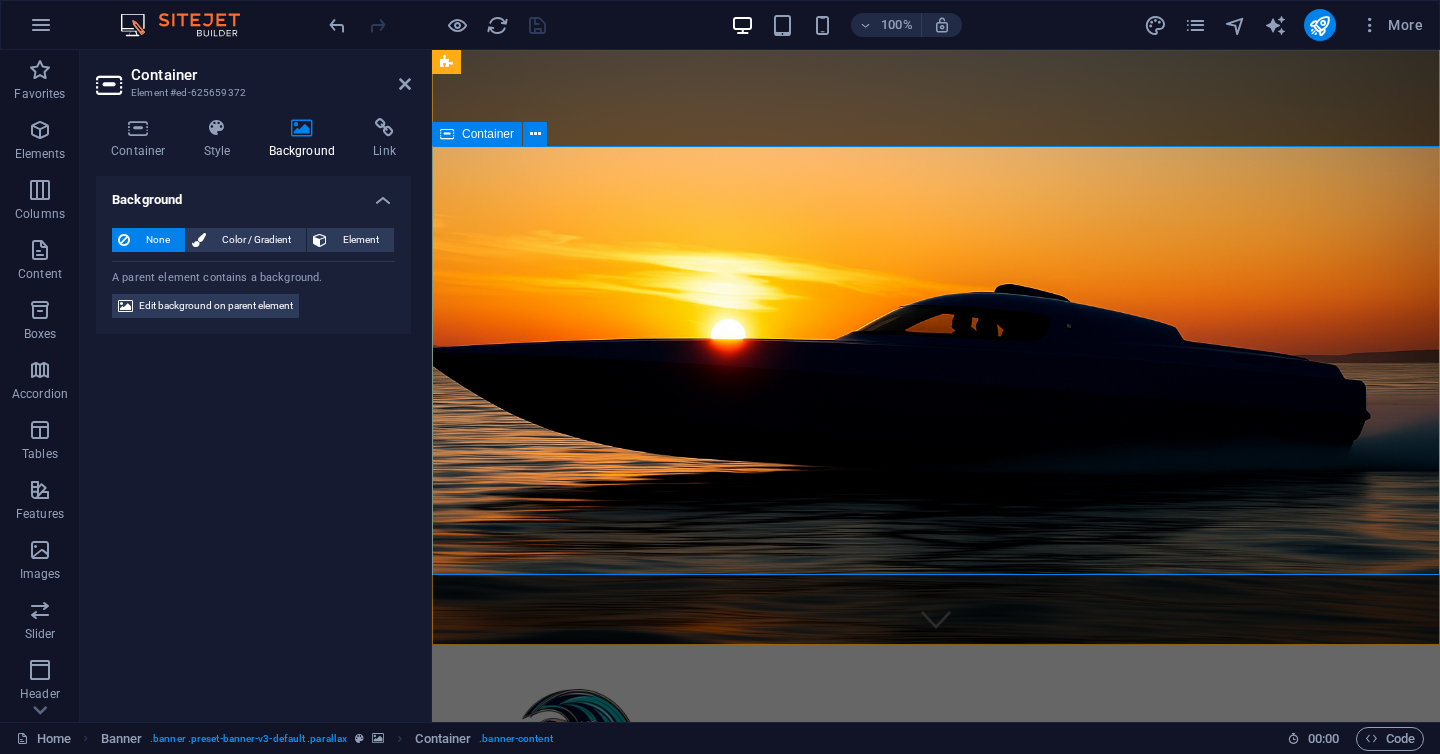 click on "THE WORLDS FASTEST ELECTRIC BOAT WORLD RECORD ATTEMPT 2025 | [GEOGRAPHIC_DATA]" at bounding box center [936, 1013] 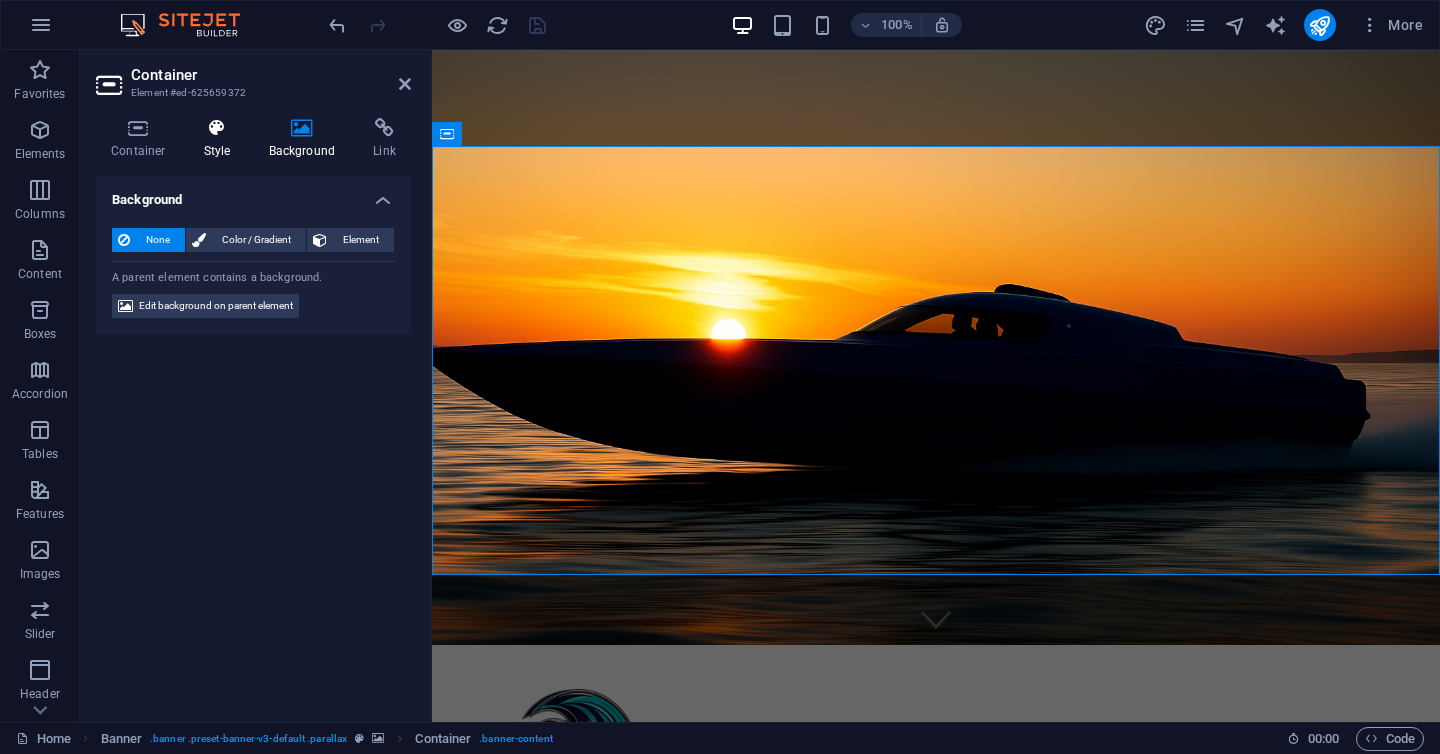 click on "Style" at bounding box center [221, 139] 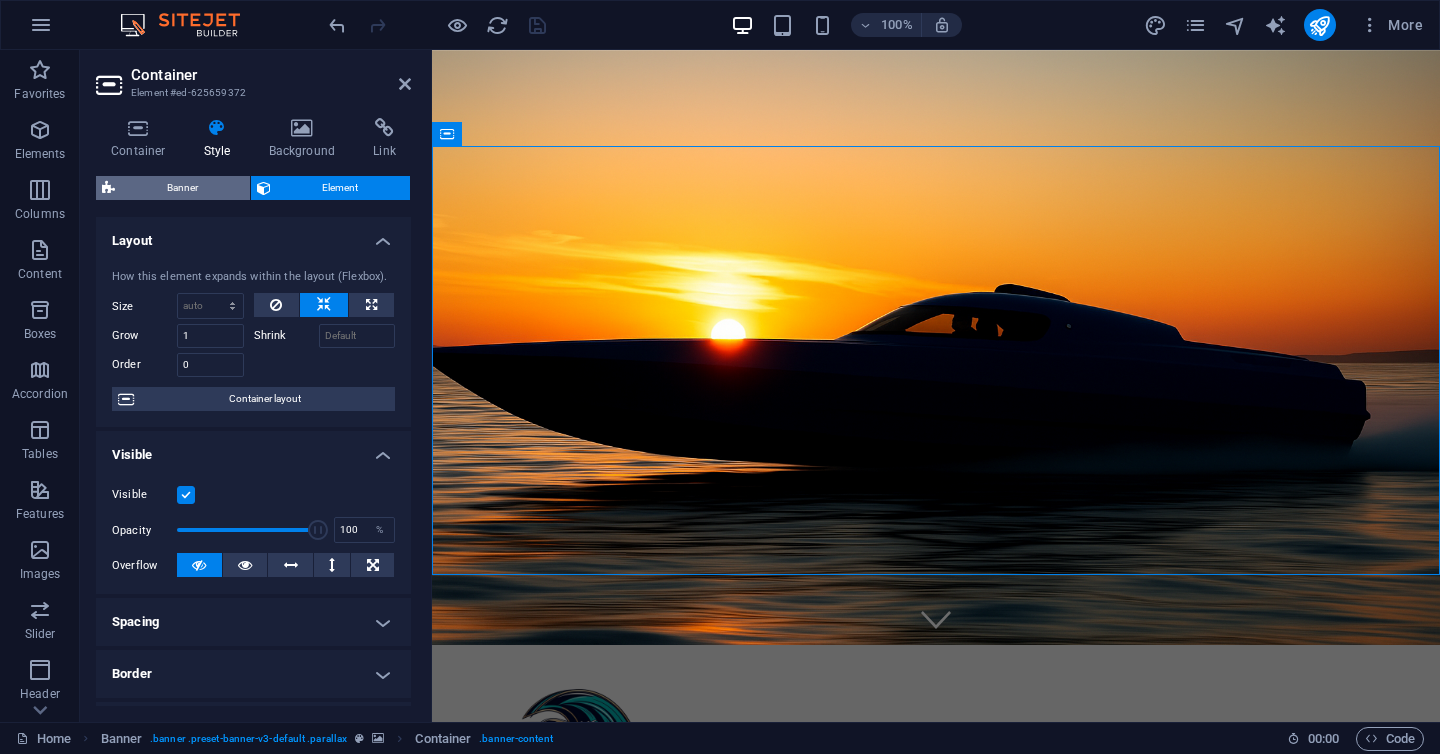 click on "Banner" at bounding box center [182, 188] 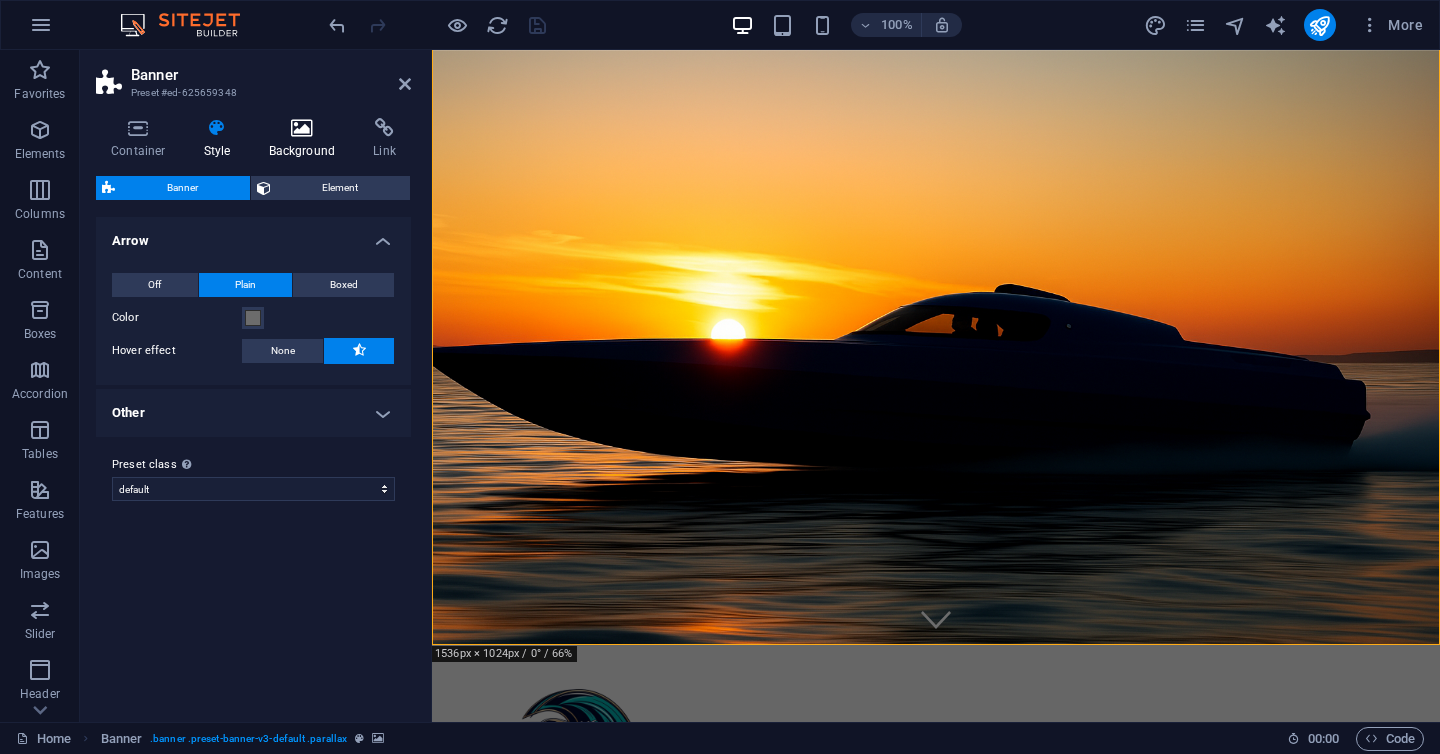 click at bounding box center [302, 128] 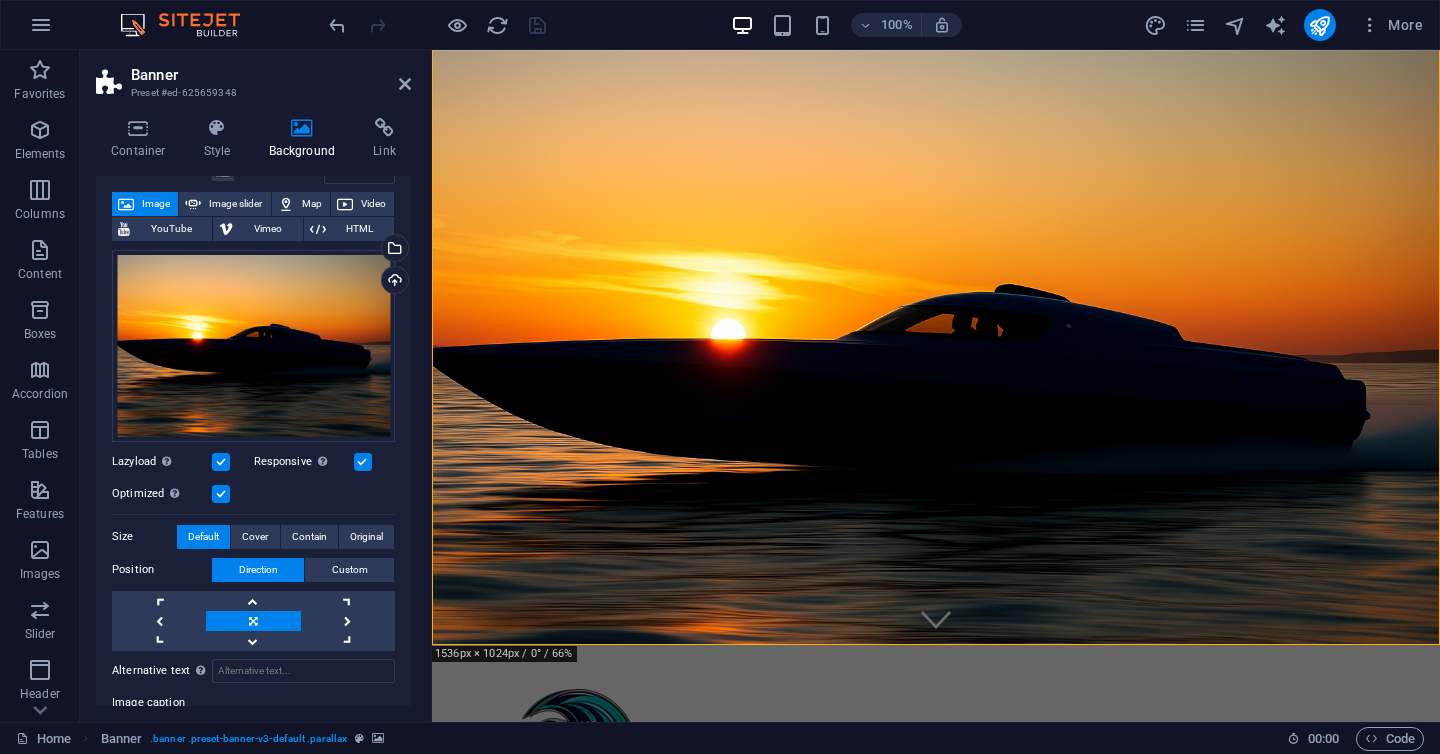 scroll, scrollTop: 124, scrollLeft: 0, axis: vertical 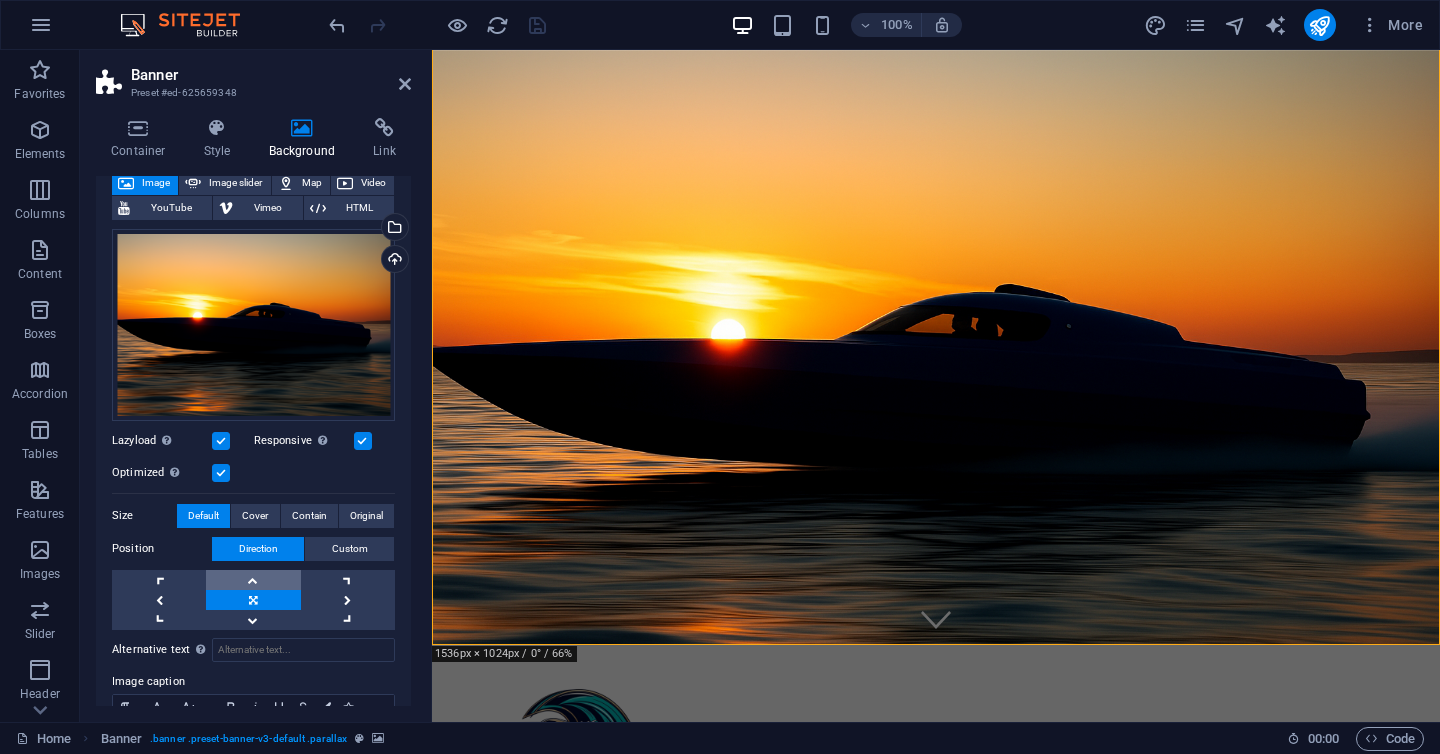 click at bounding box center (253, 580) 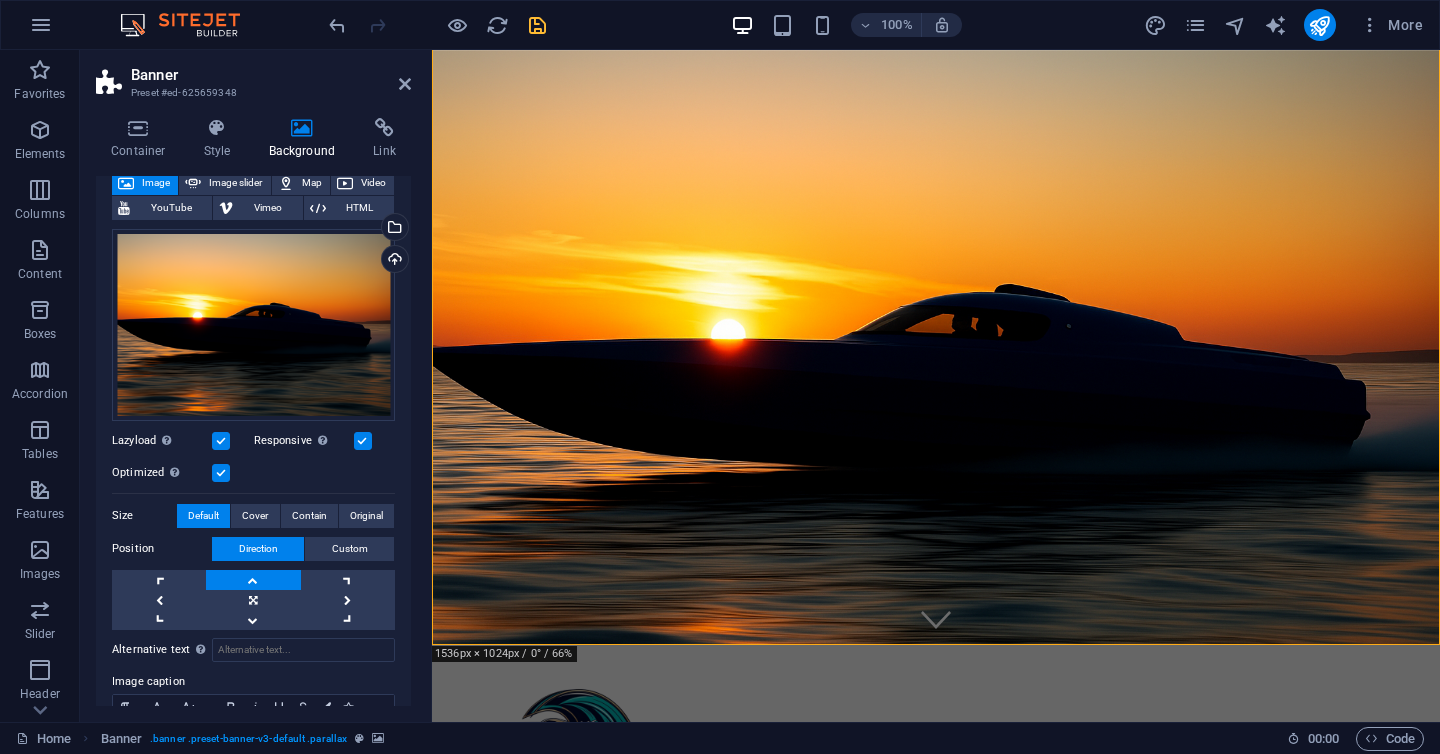 click at bounding box center [253, 580] 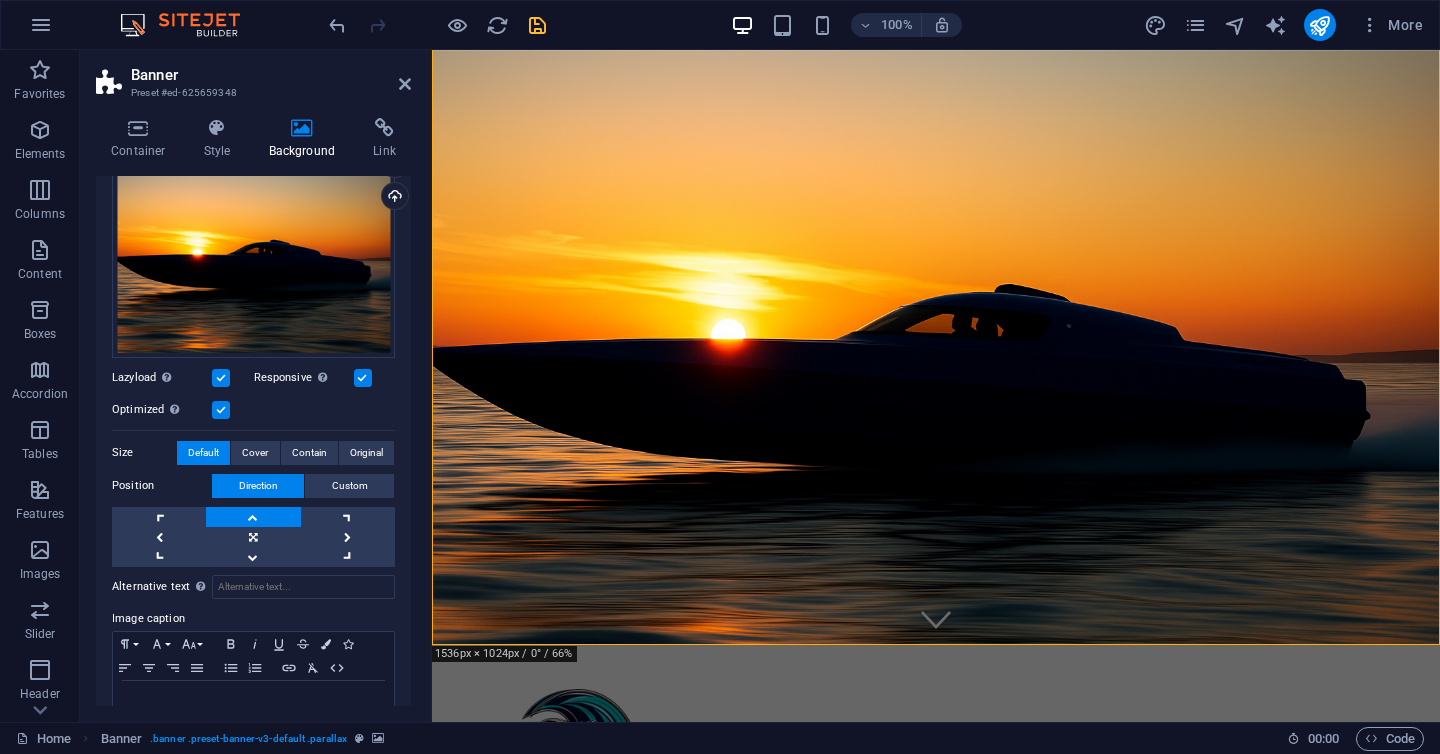 scroll, scrollTop: 178, scrollLeft: 0, axis: vertical 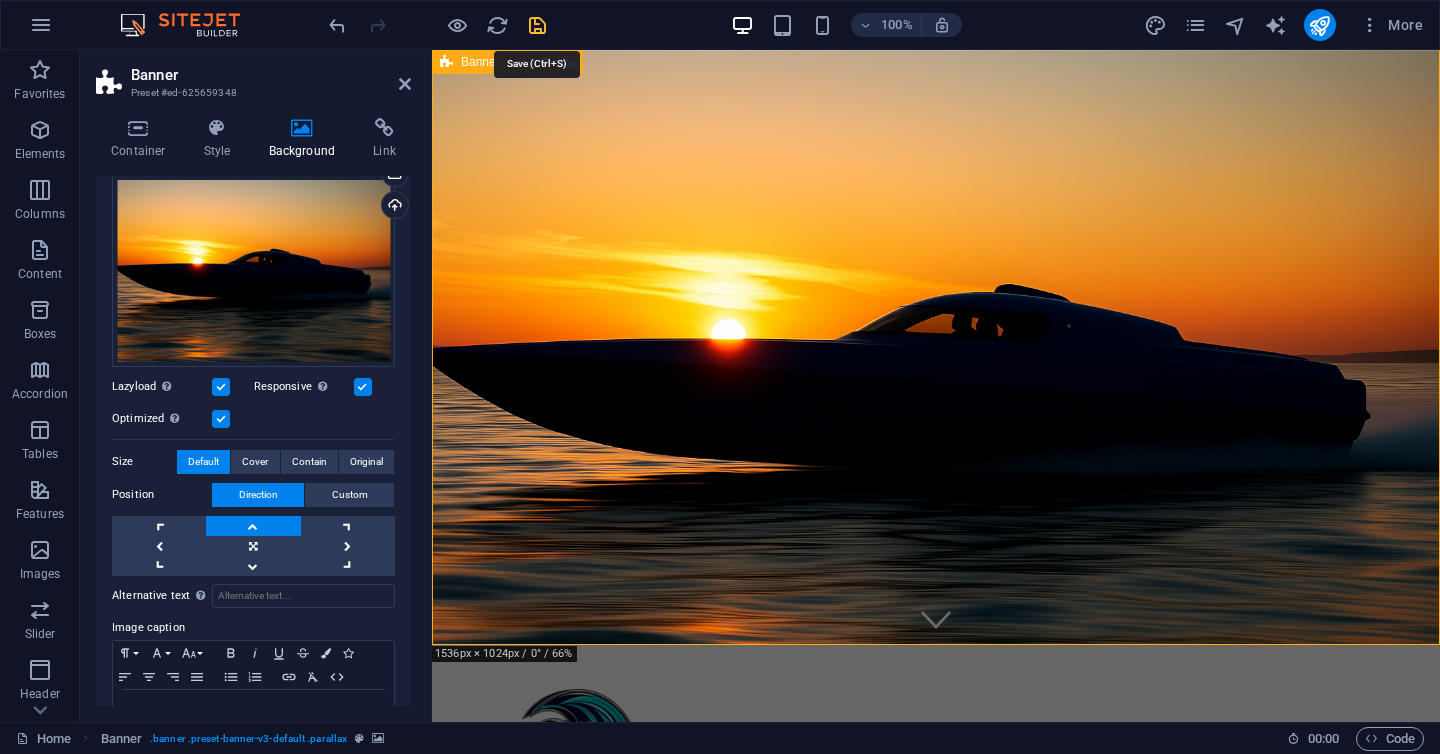 click at bounding box center (537, 25) 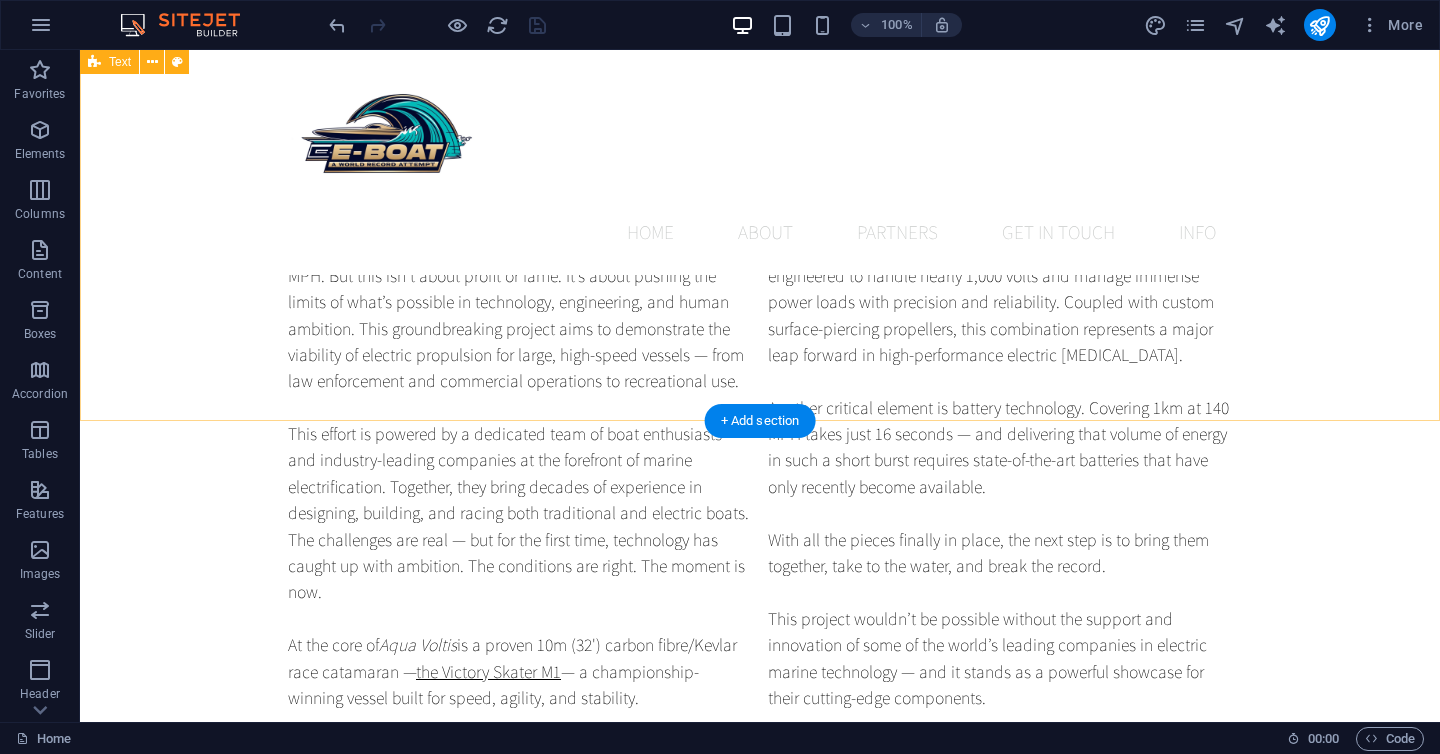 scroll, scrollTop: 1188, scrollLeft: 0, axis: vertical 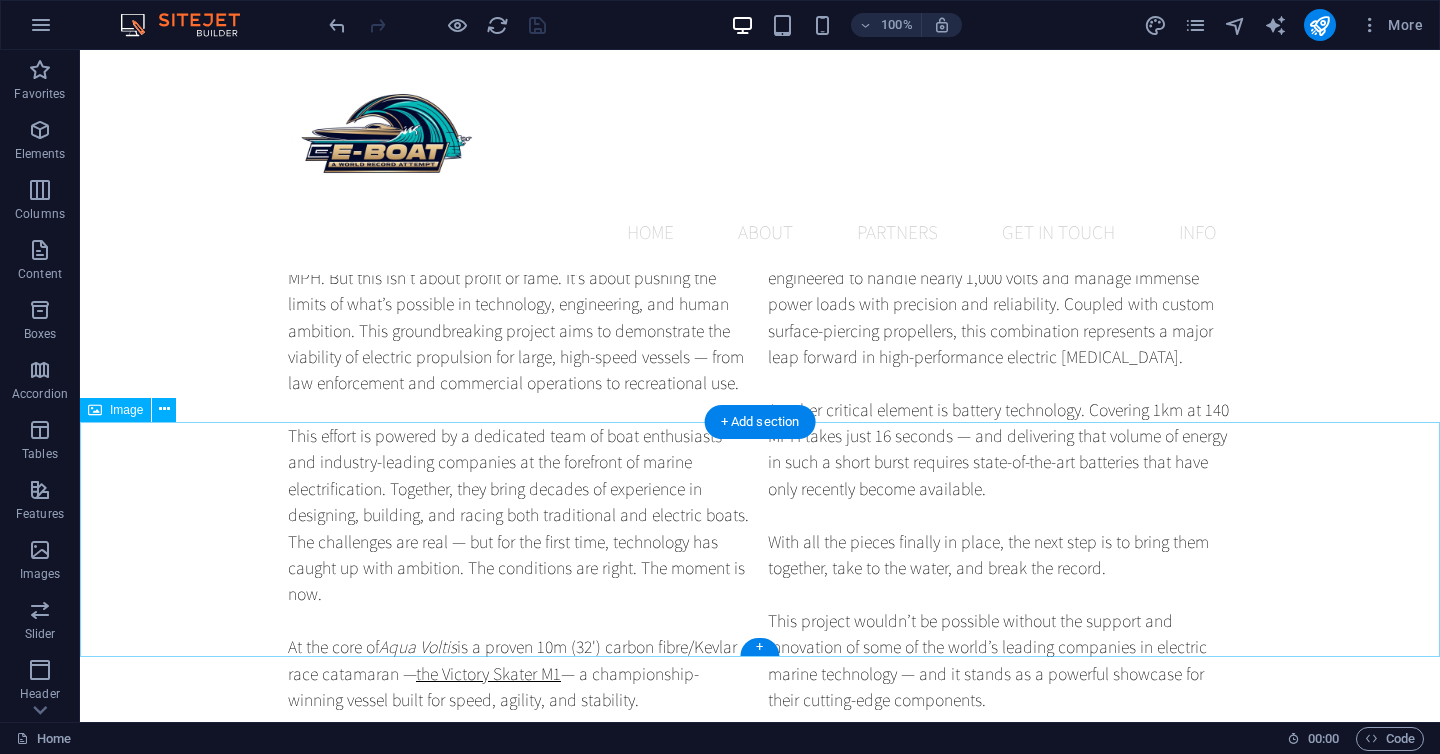 click at bounding box center (760, 1069) 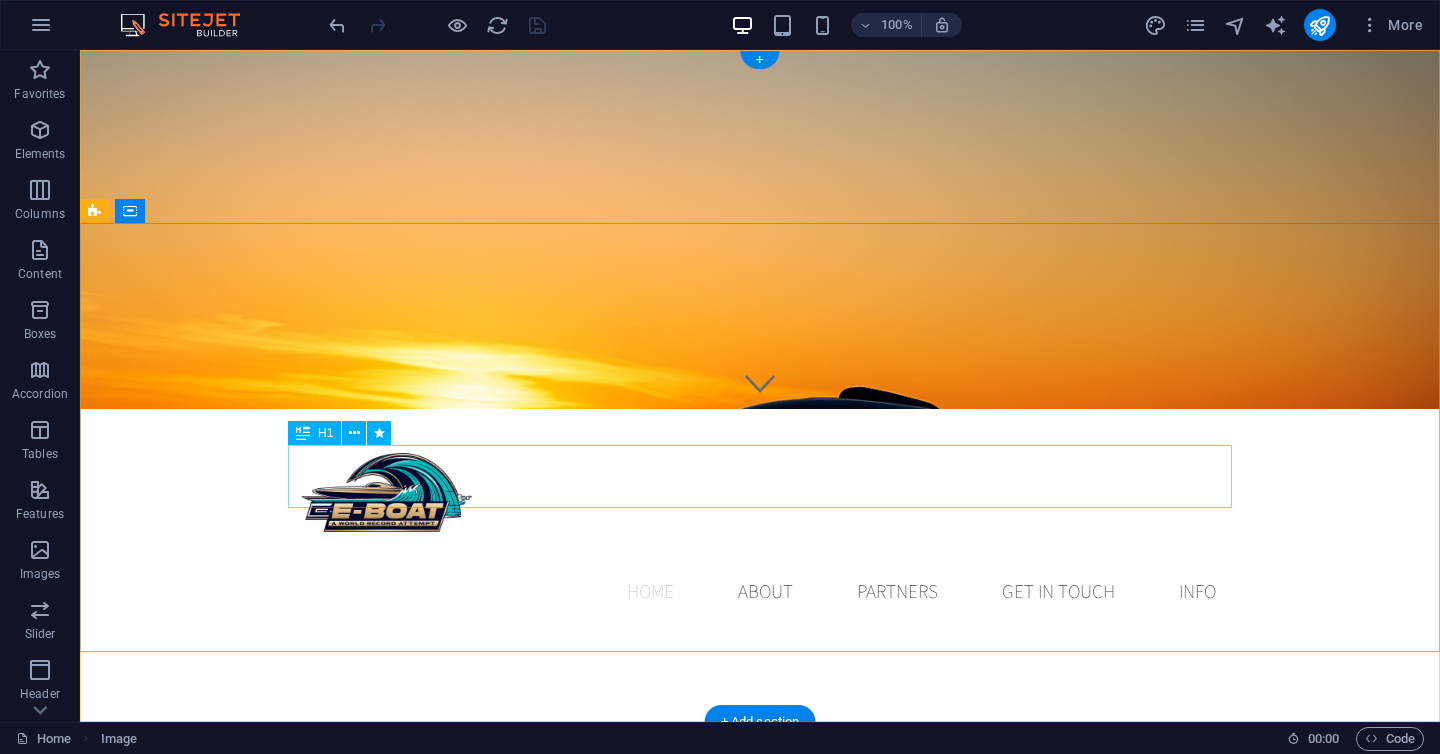 scroll, scrollTop: 0, scrollLeft: 0, axis: both 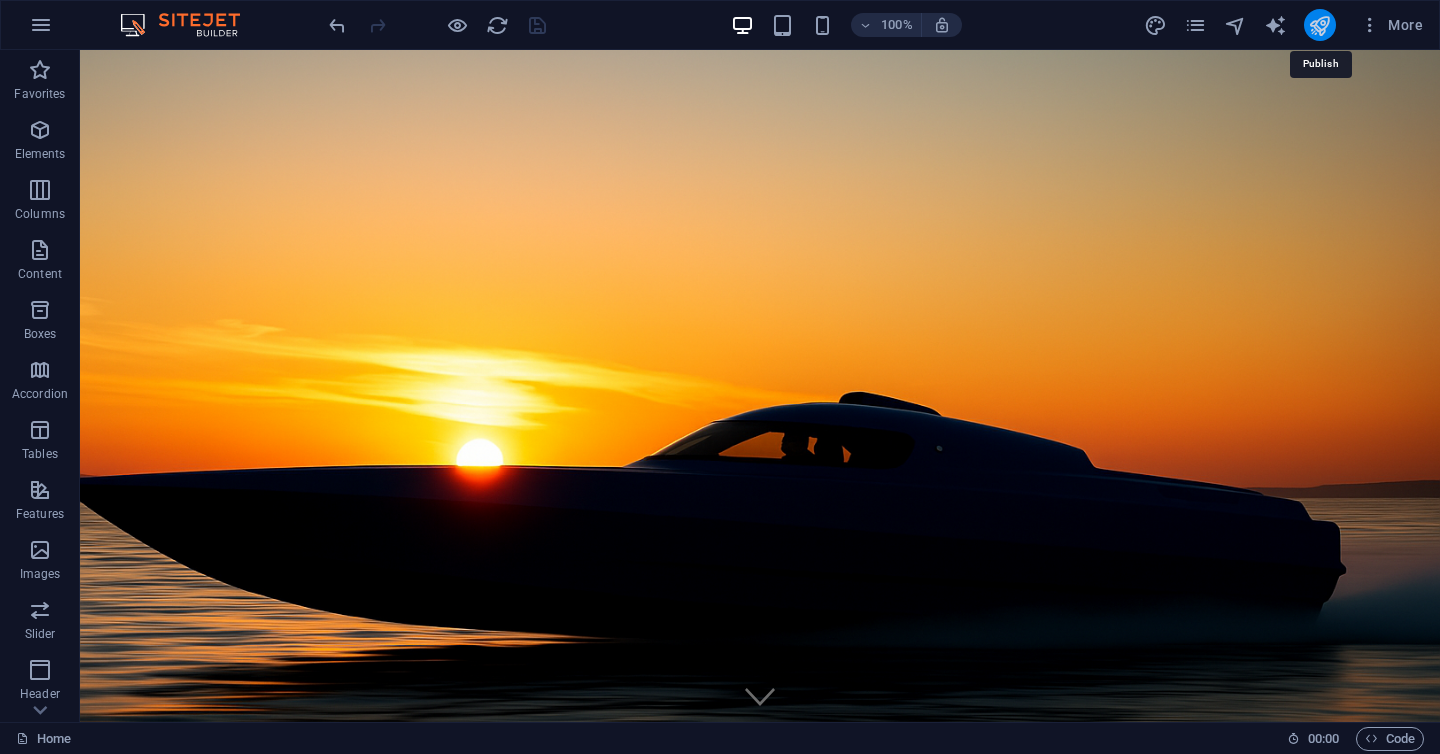click at bounding box center (1319, 25) 